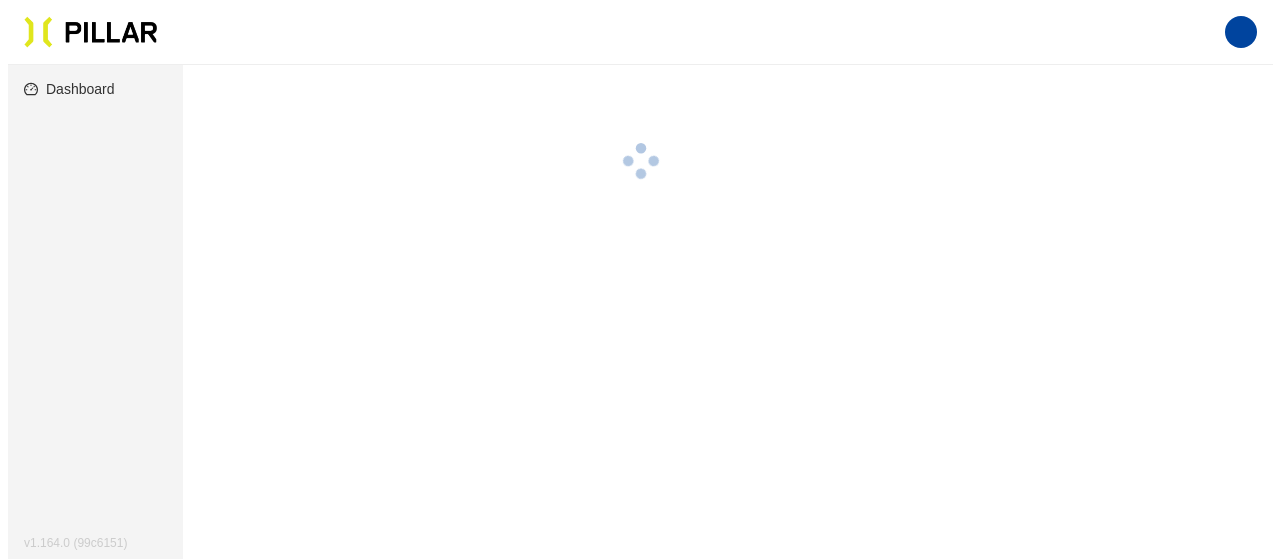 scroll, scrollTop: 0, scrollLeft: 0, axis: both 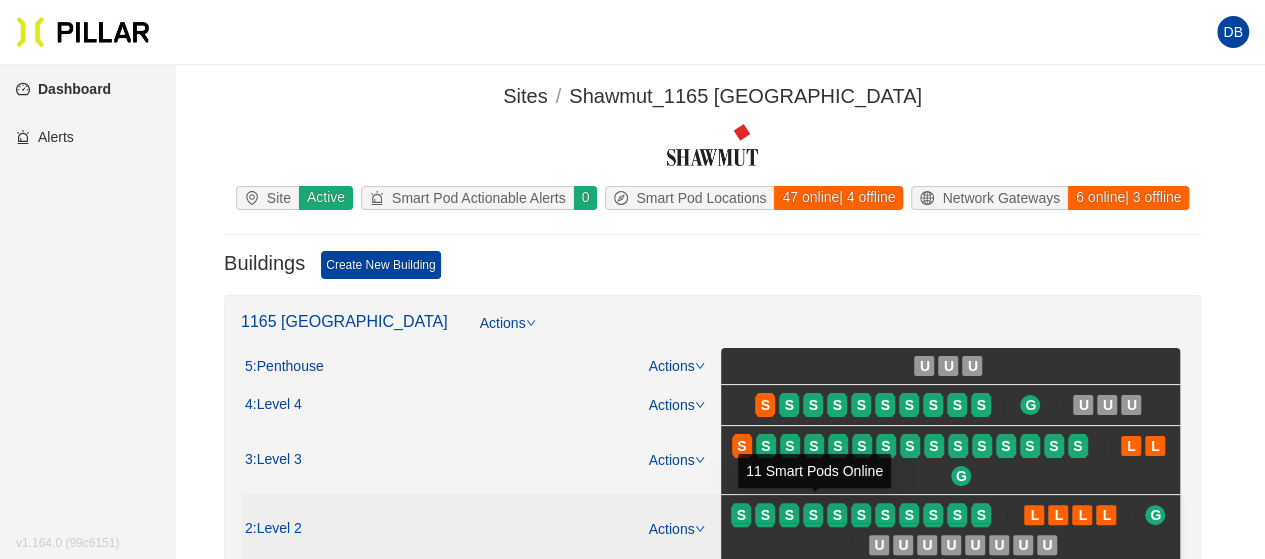 click on "S" at bounding box center (815, 515) 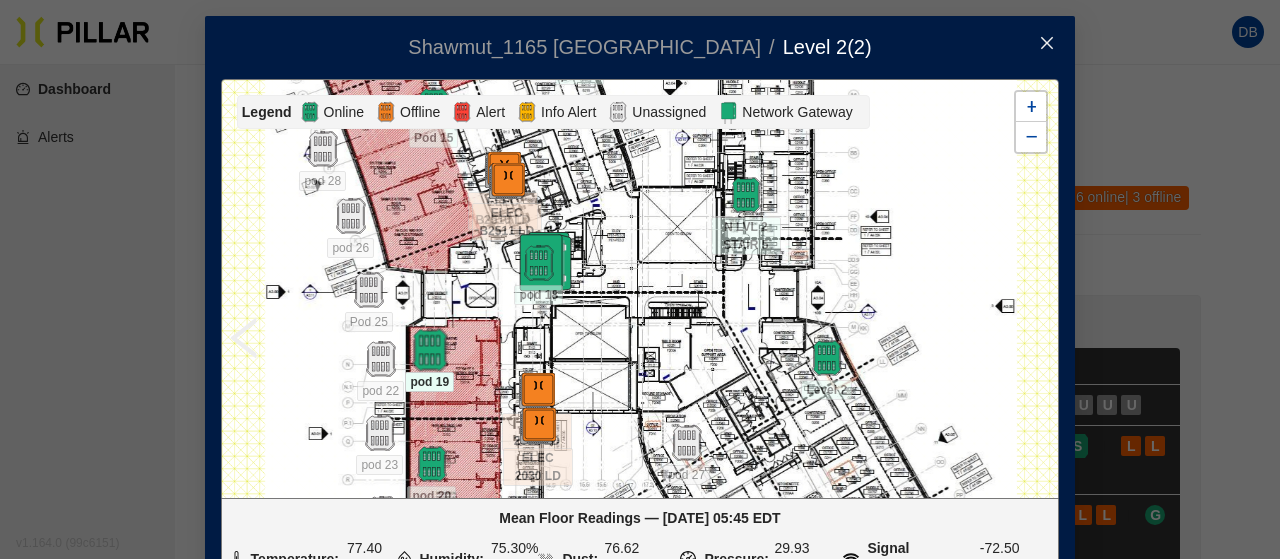 click at bounding box center [429, 350] 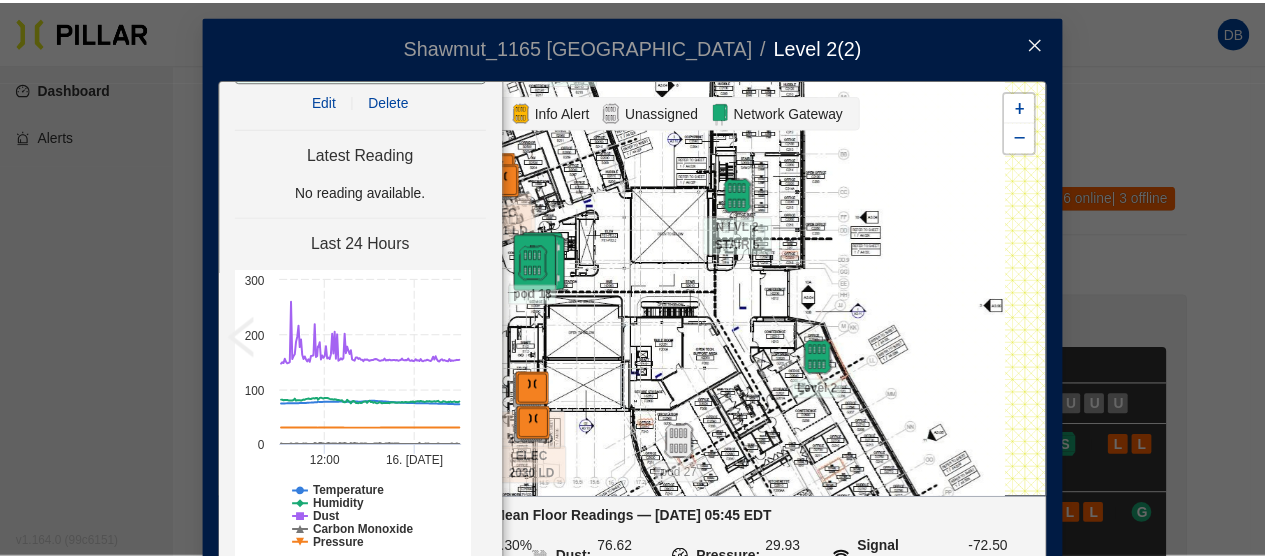 scroll, scrollTop: 91, scrollLeft: 0, axis: vertical 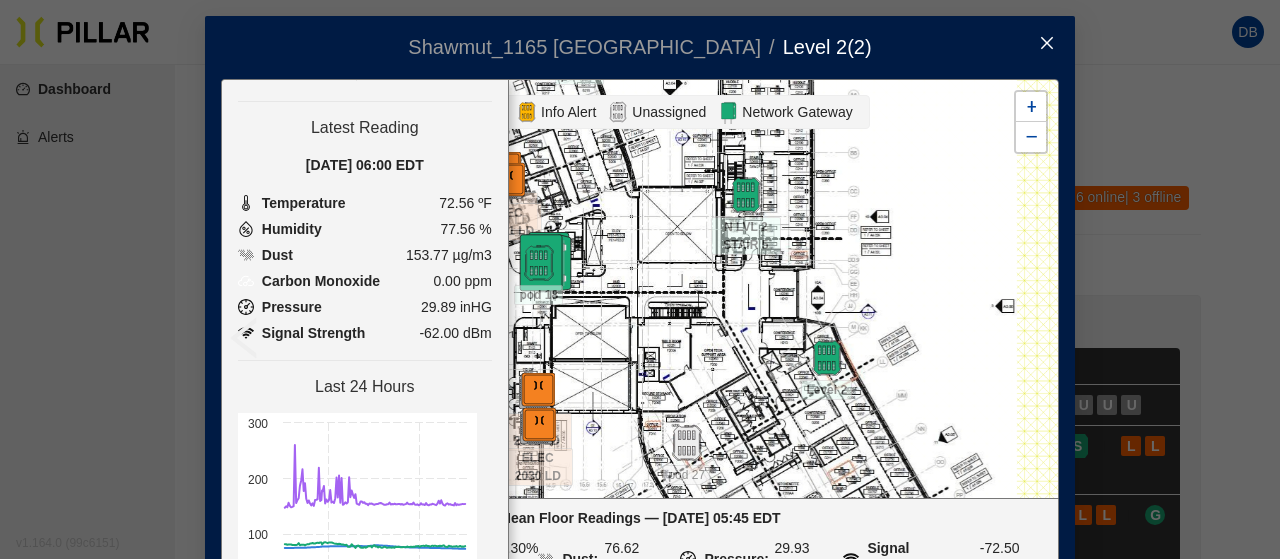 click 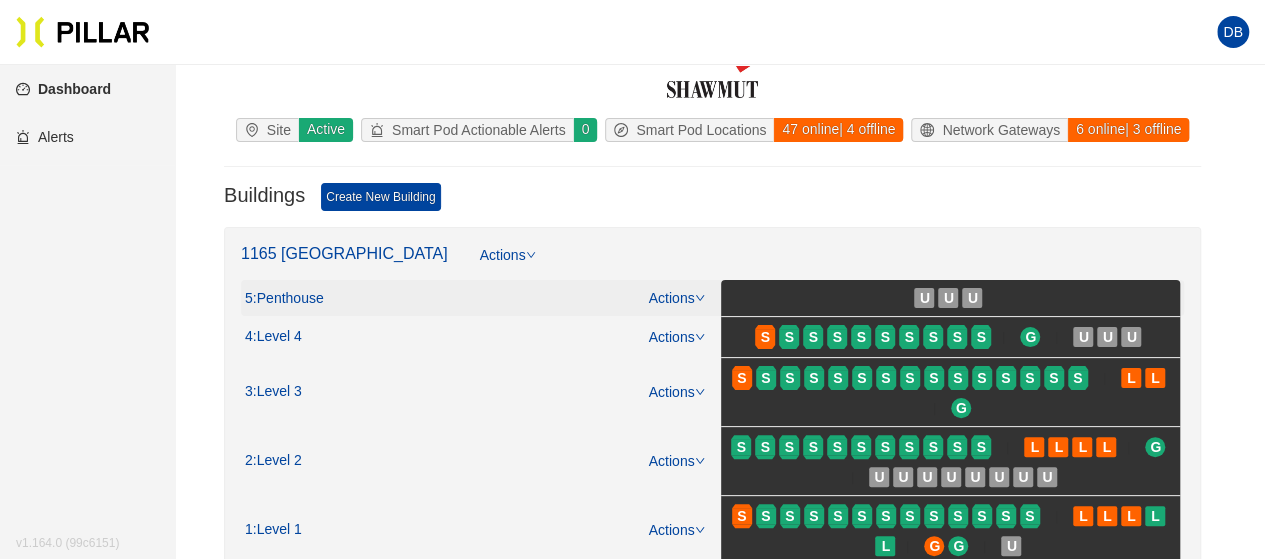 scroll, scrollTop: 100, scrollLeft: 0, axis: vertical 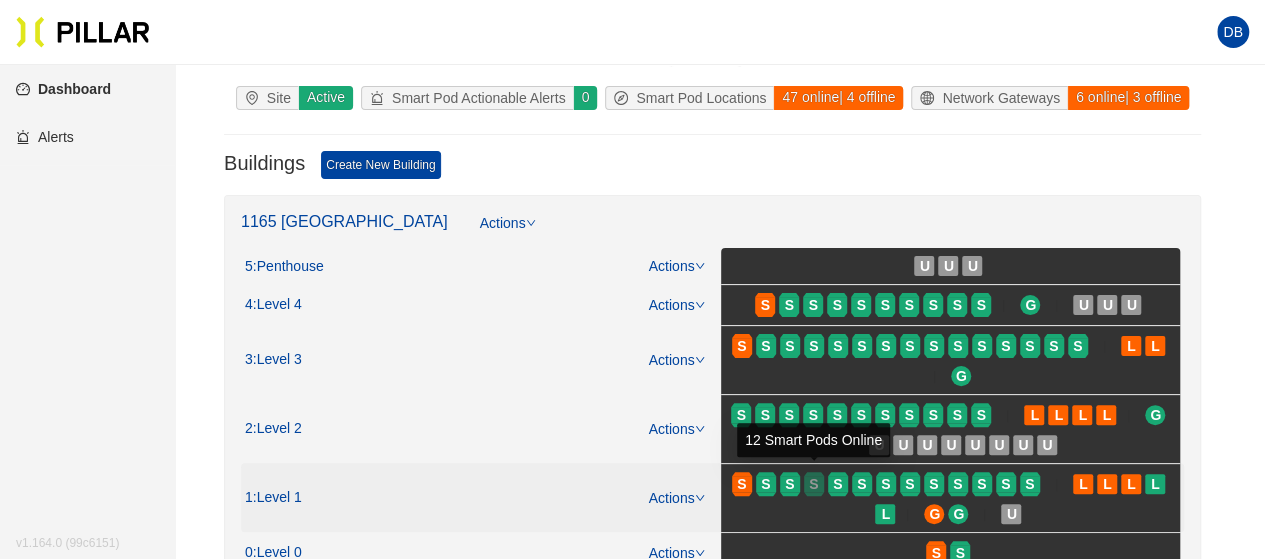 click on "S" at bounding box center [813, 484] 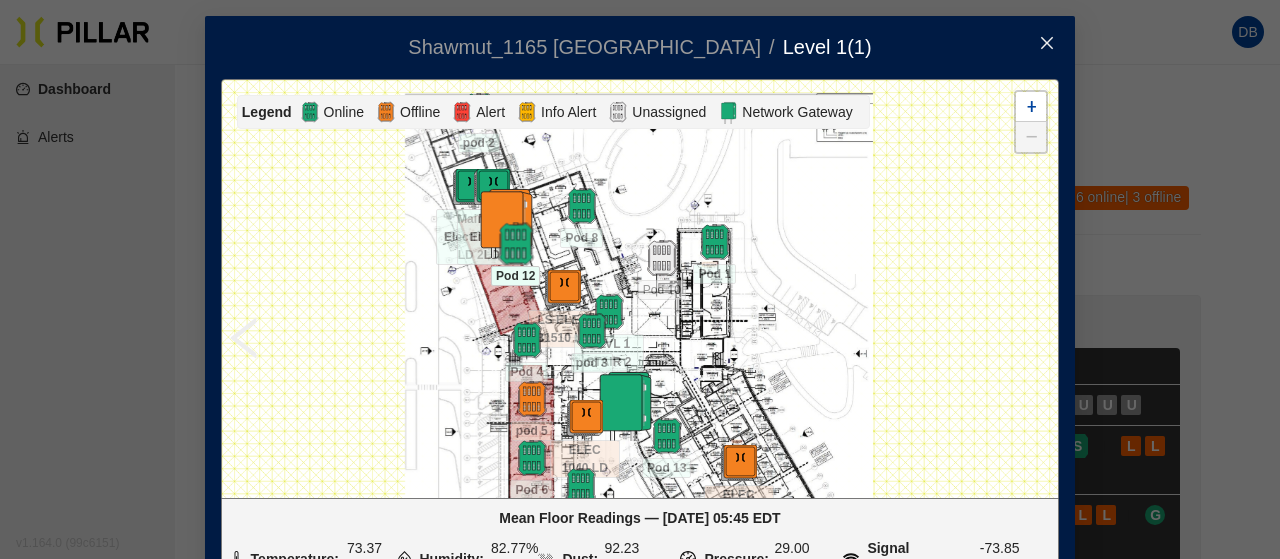 click at bounding box center [515, 244] 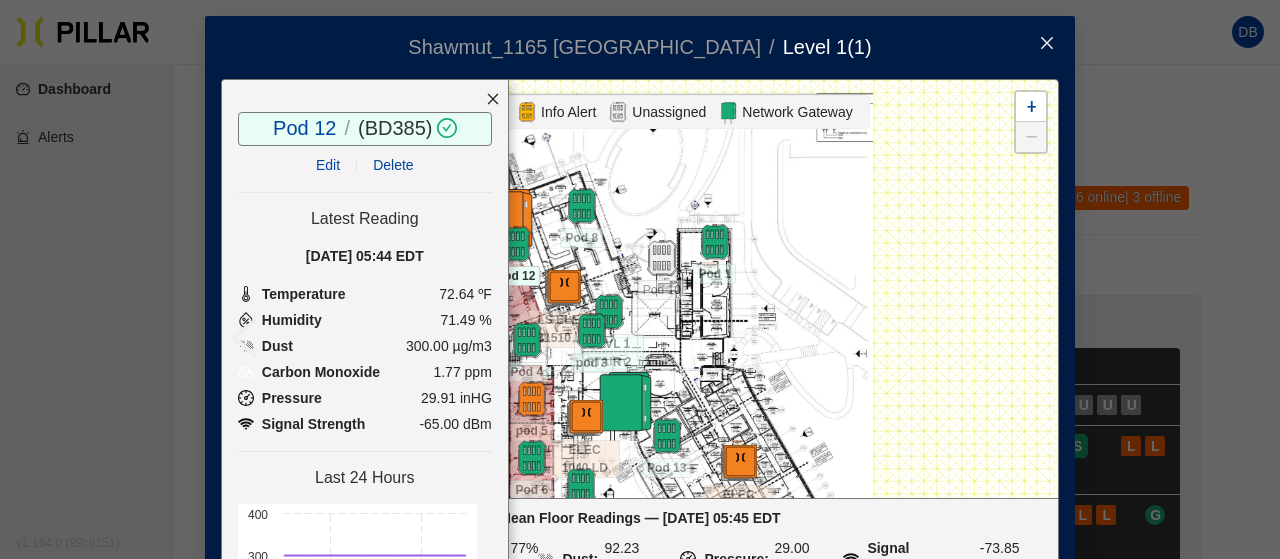 click 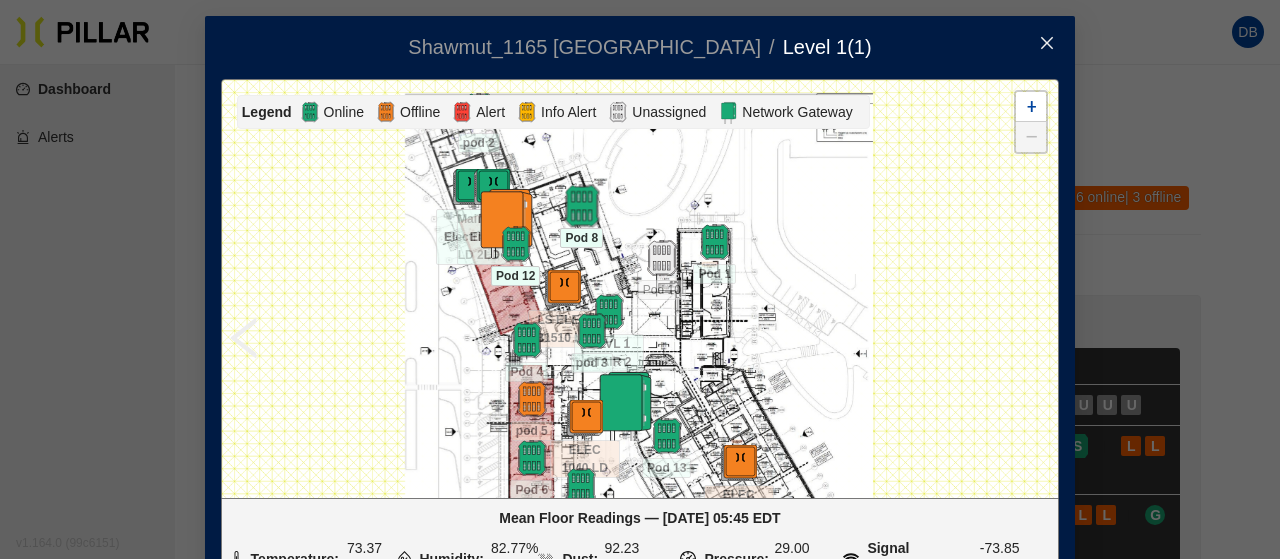 click at bounding box center [581, 206] 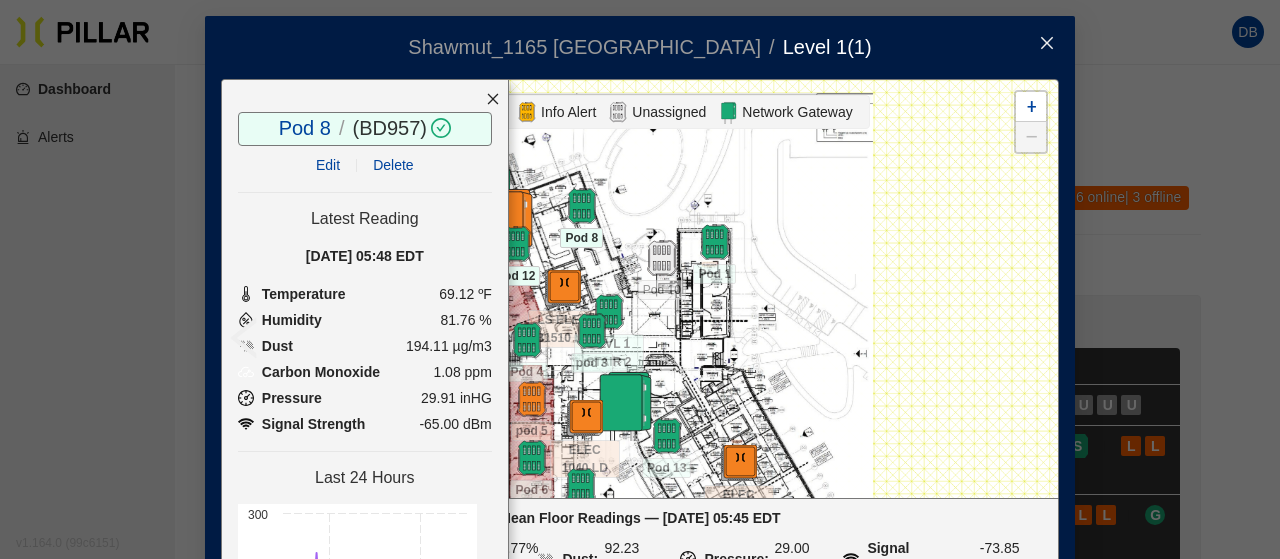 click 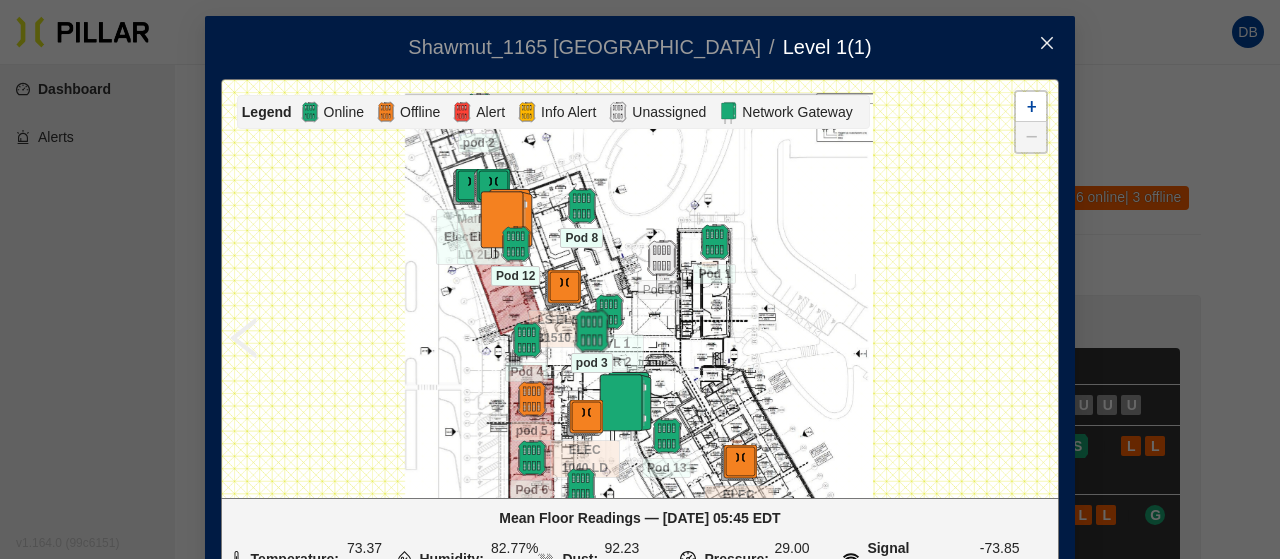 click at bounding box center [591, 331] 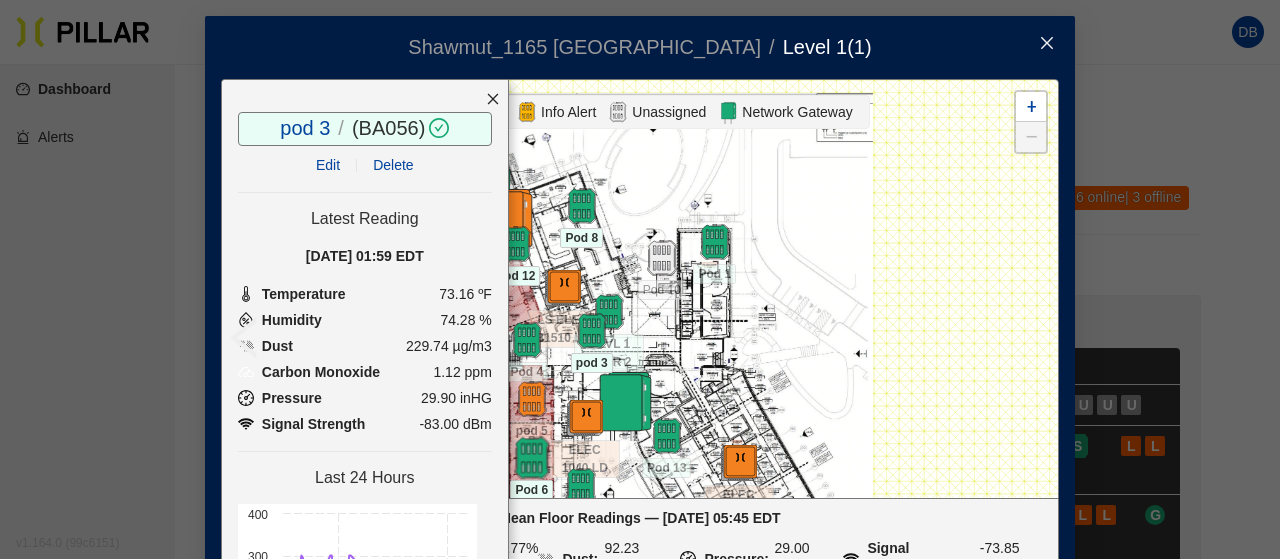 click at bounding box center [531, 458] 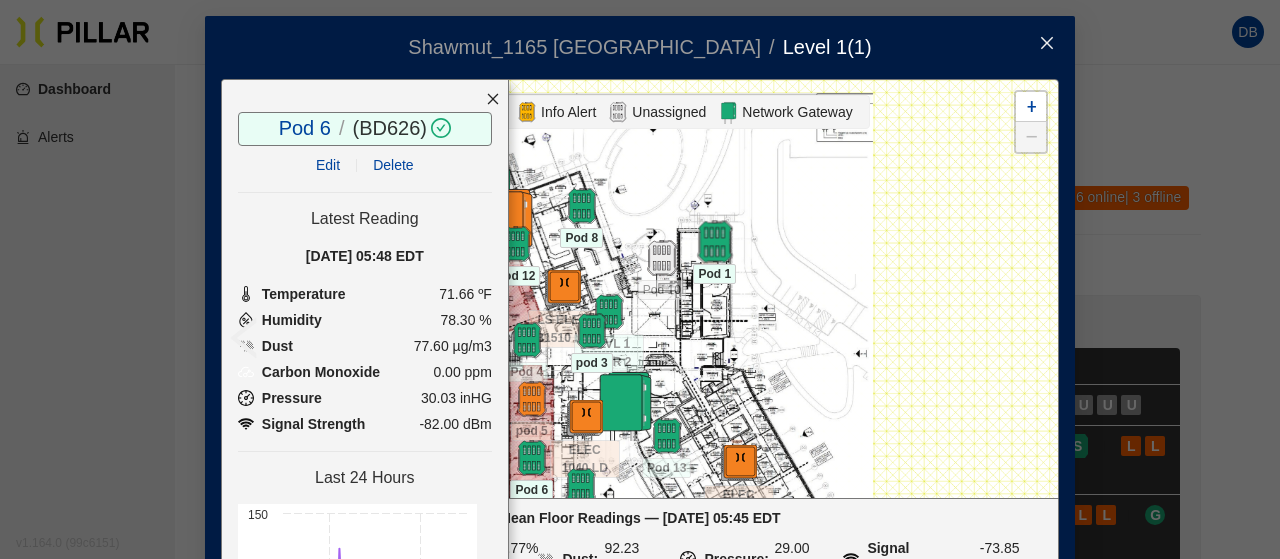 click at bounding box center (714, 242) 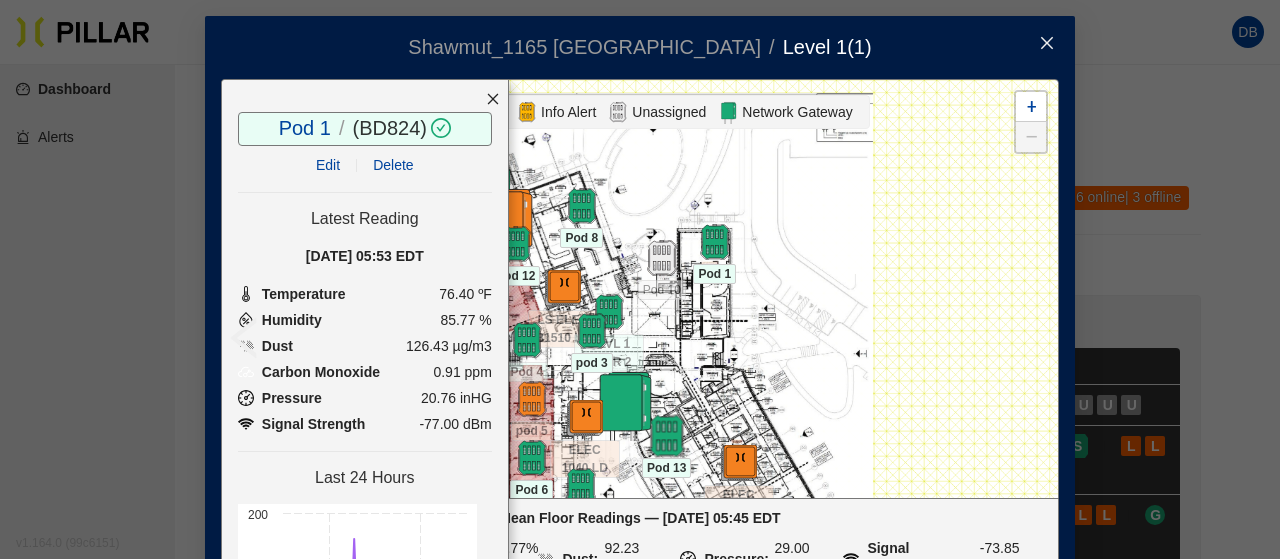 click at bounding box center (666, 436) 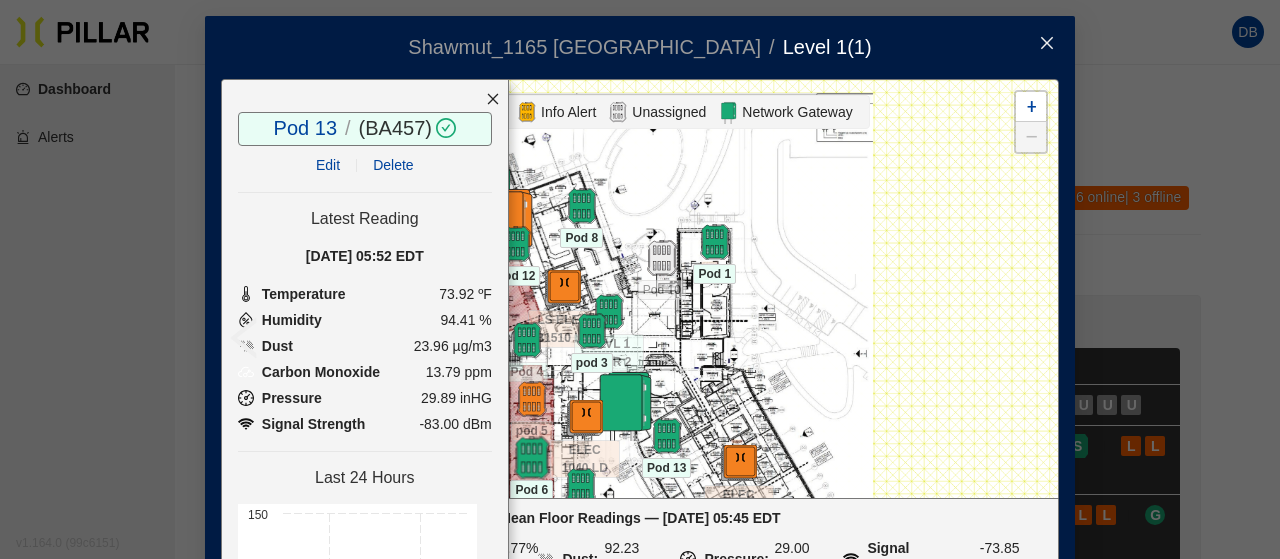 click at bounding box center [531, 458] 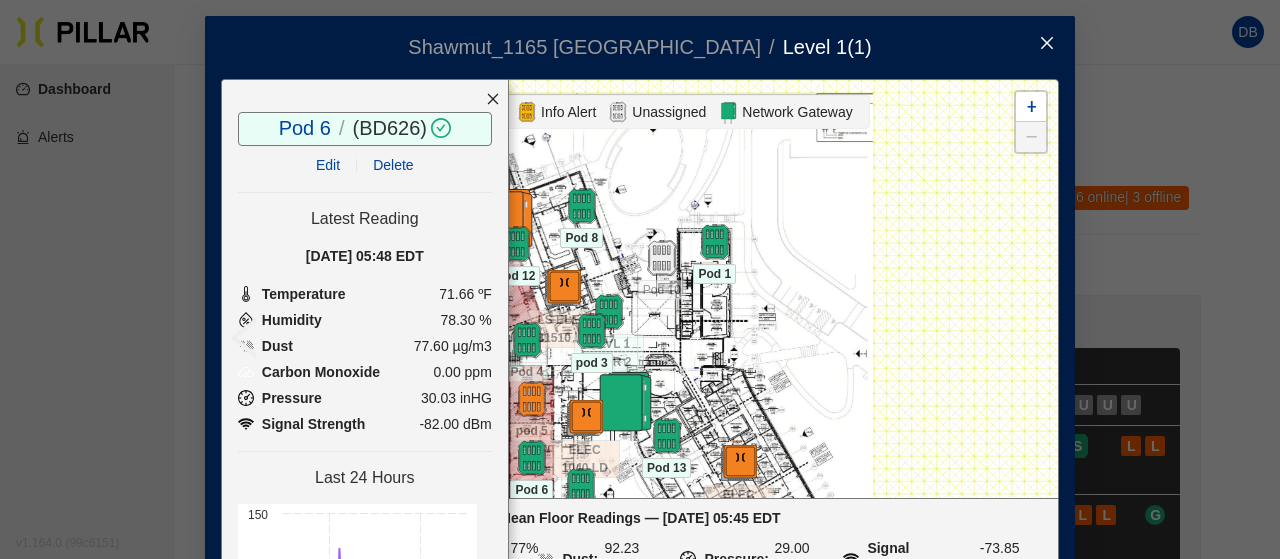 click 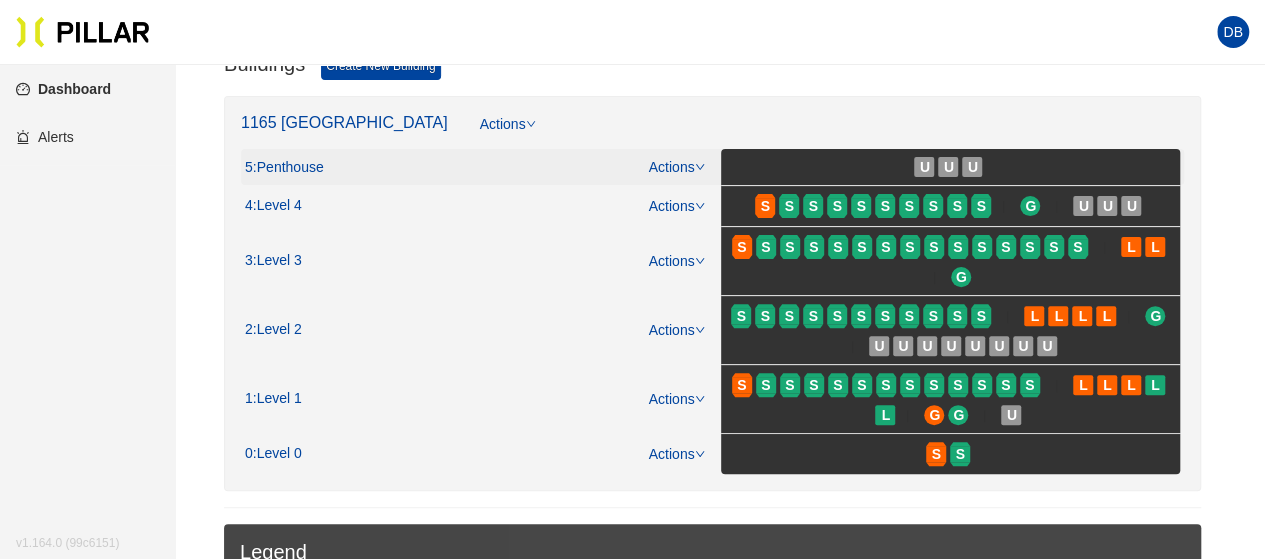 scroll, scrollTop: 200, scrollLeft: 0, axis: vertical 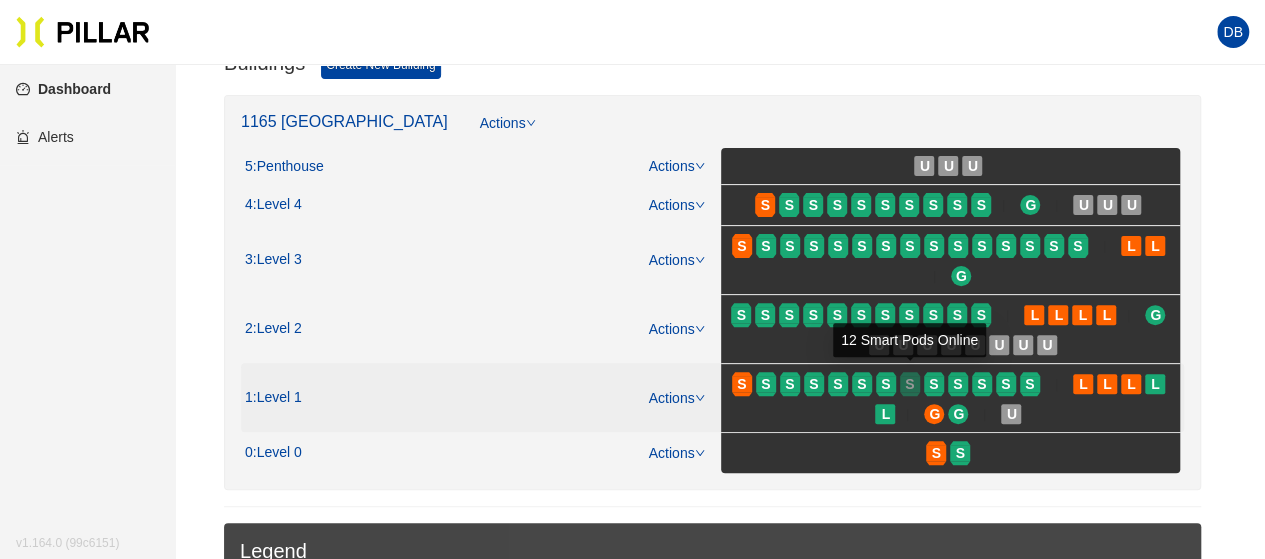 click on "S" at bounding box center (909, 384) 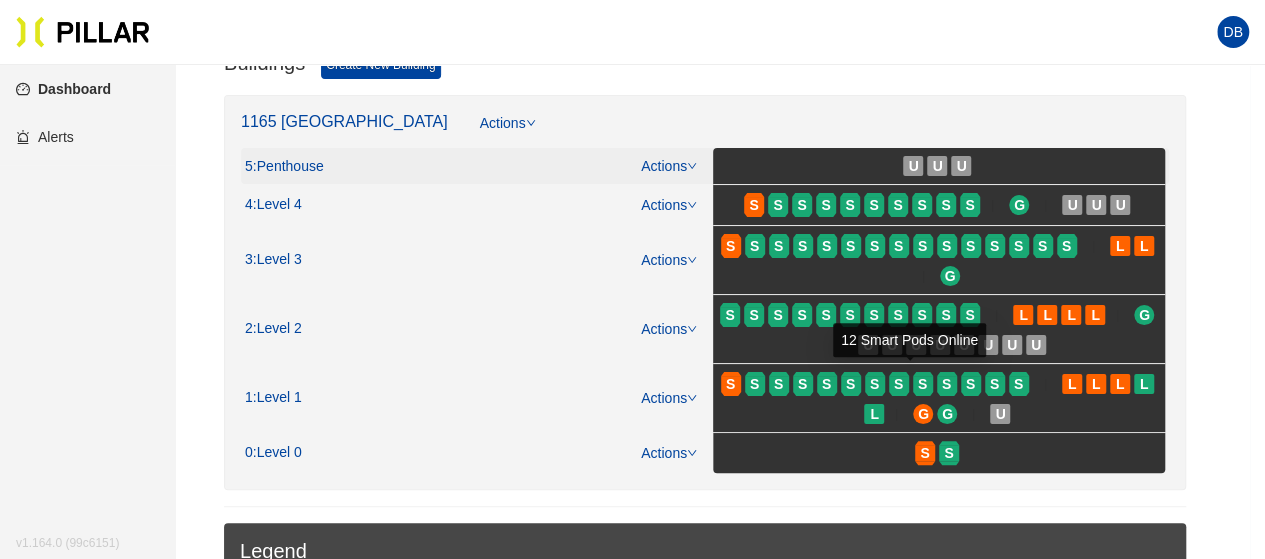 scroll, scrollTop: 0, scrollLeft: 0, axis: both 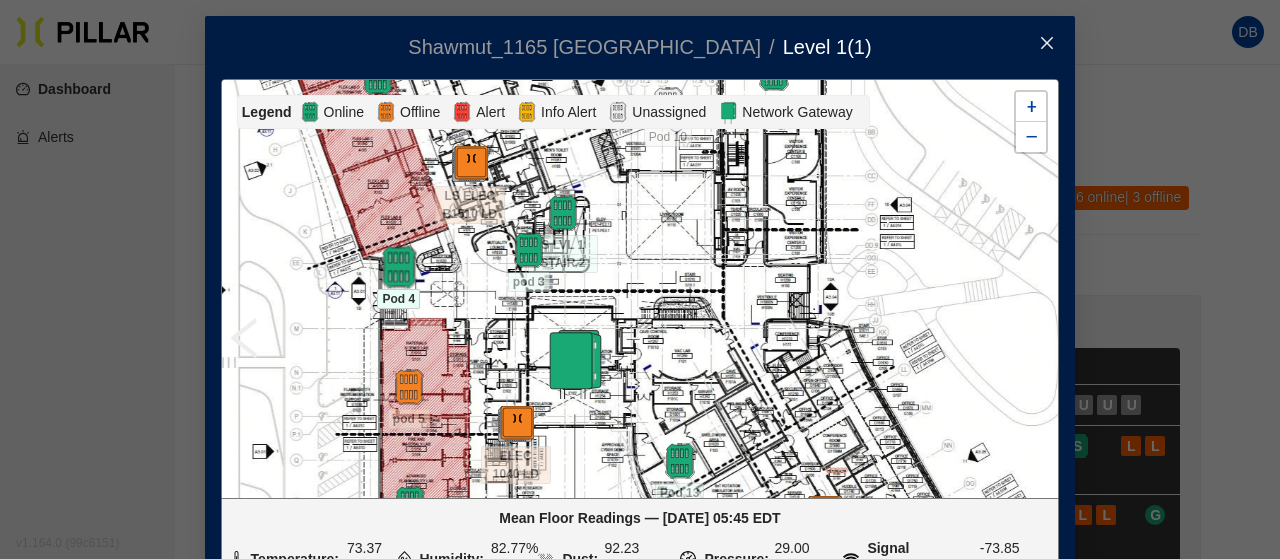 click at bounding box center (398, 267) 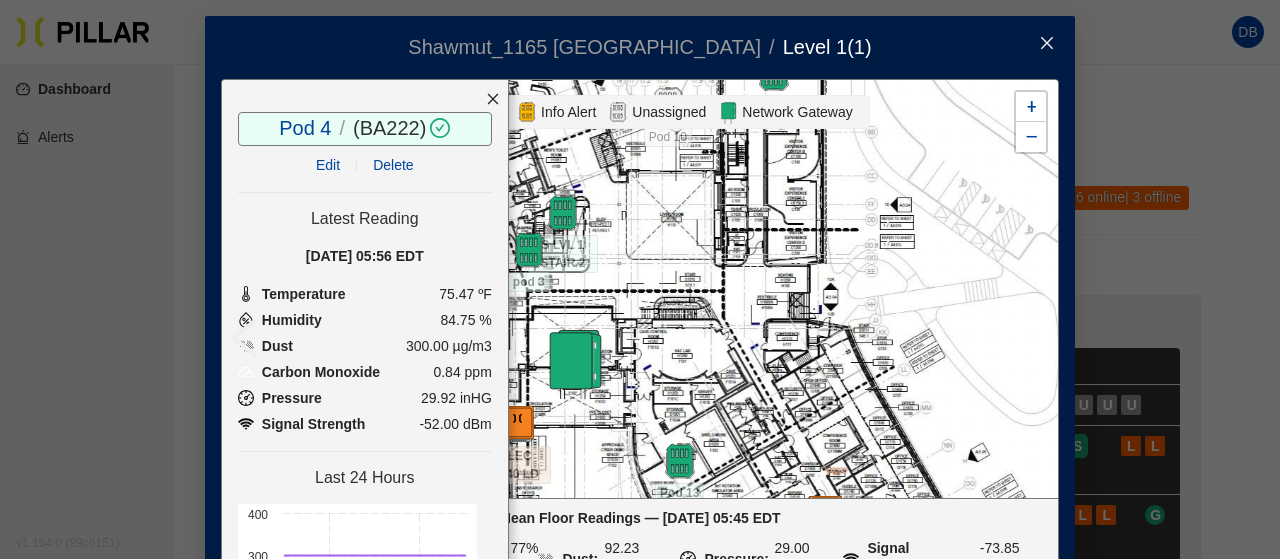 click at bounding box center (493, 99) 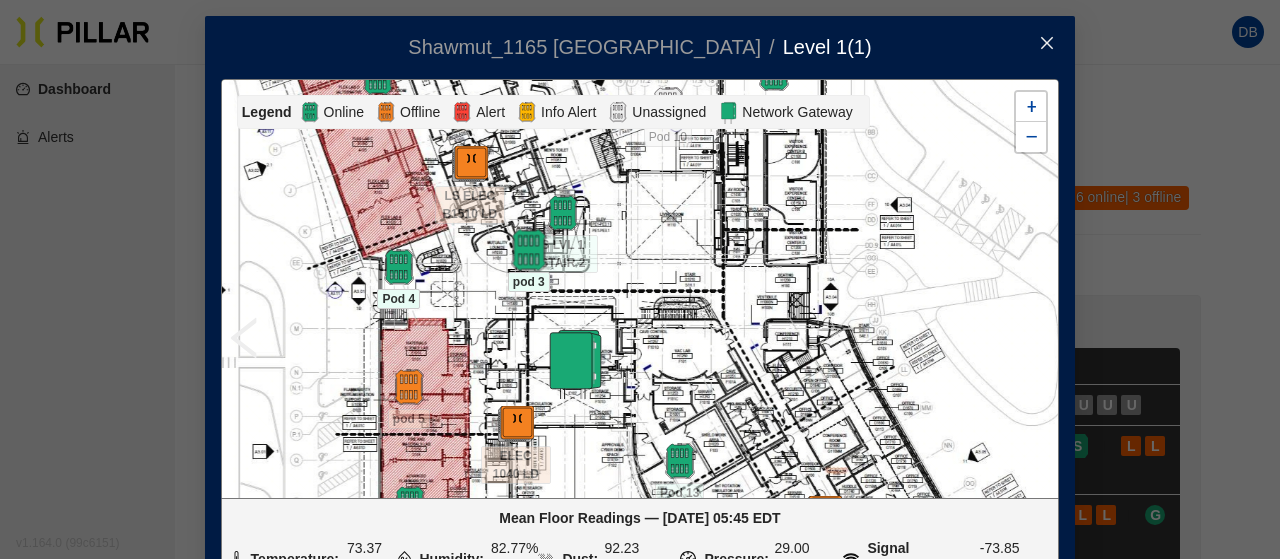 click at bounding box center (528, 250) 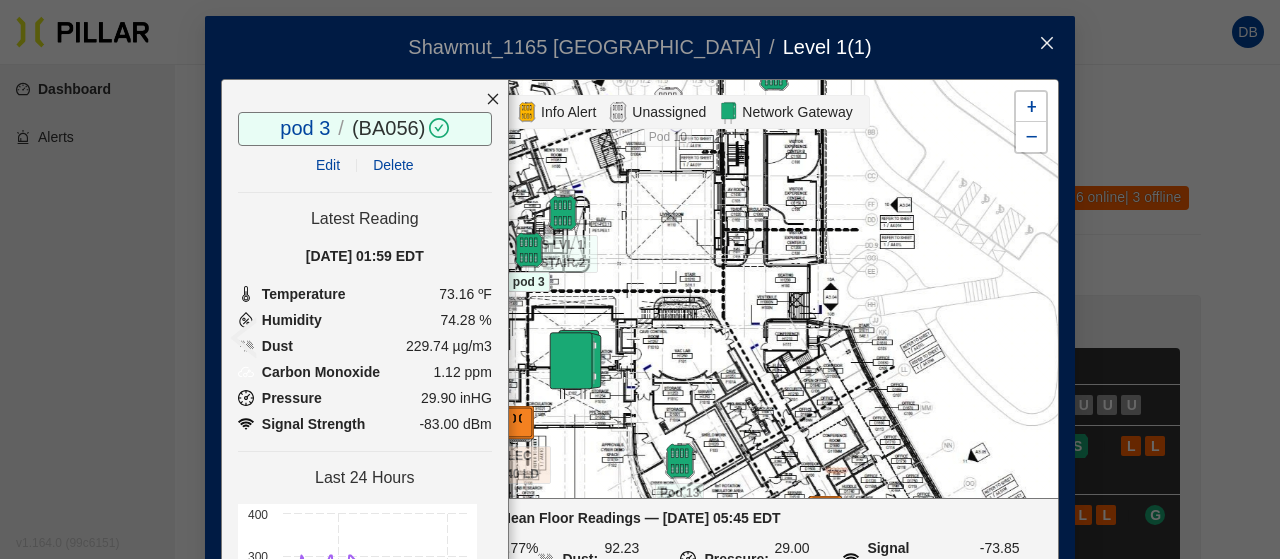click 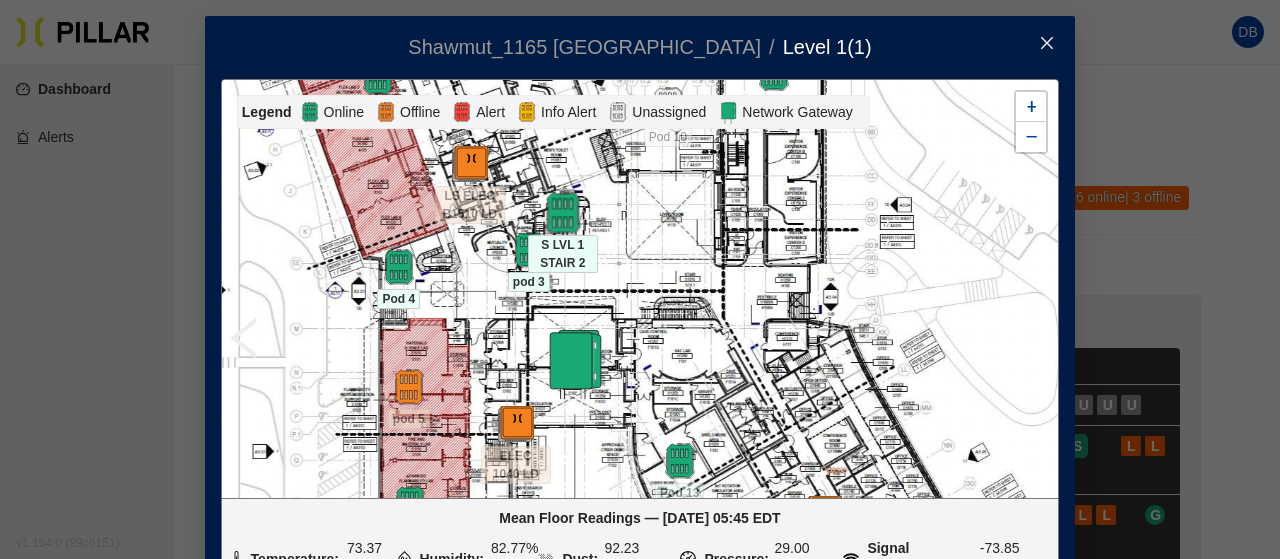 click at bounding box center [562, 213] 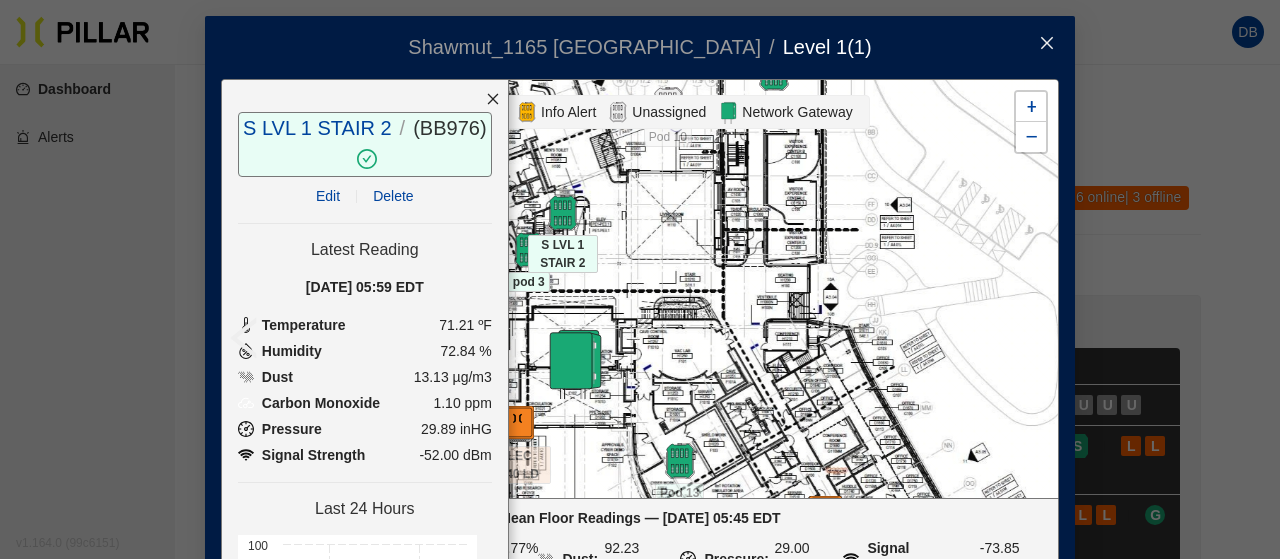 click 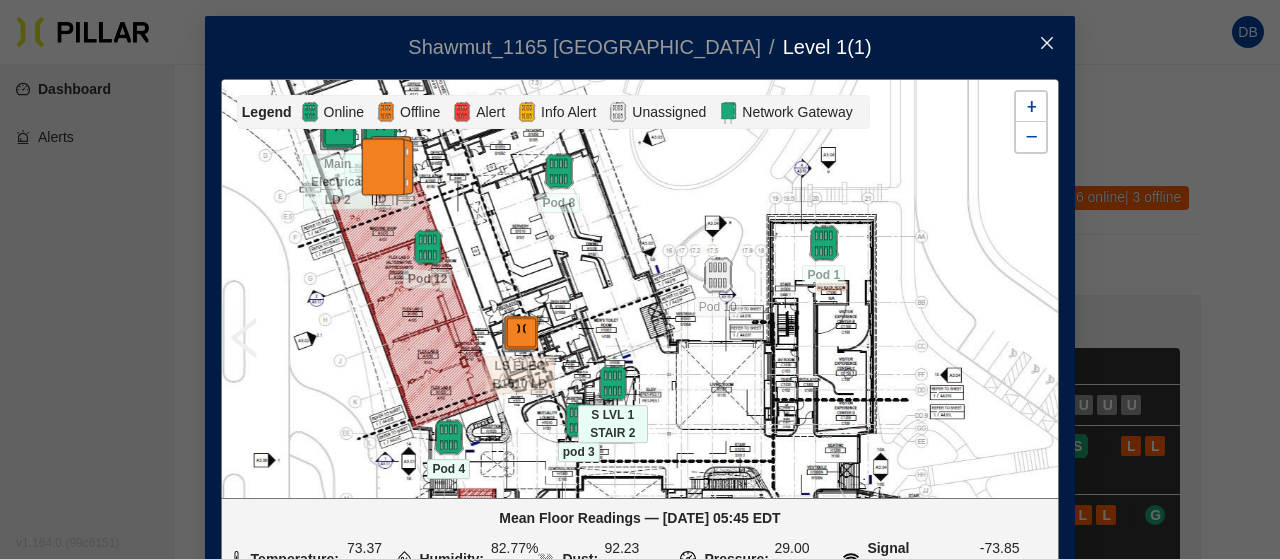 drag, startPoint x: 648, startPoint y: 217, endPoint x: 698, endPoint y: 387, distance: 177.20045 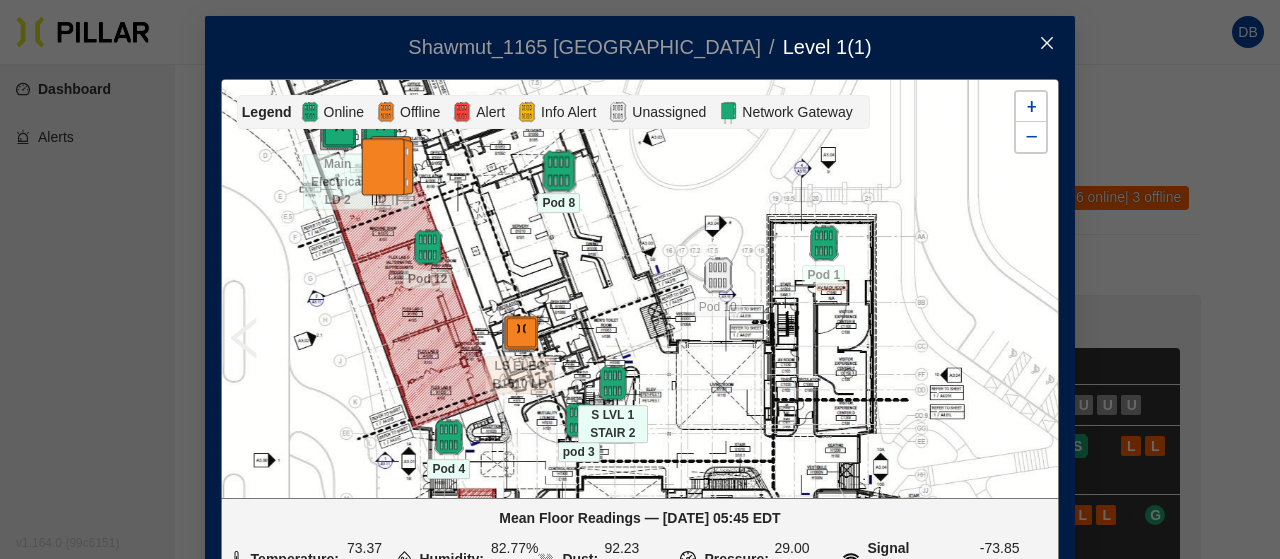 click at bounding box center [558, 171] 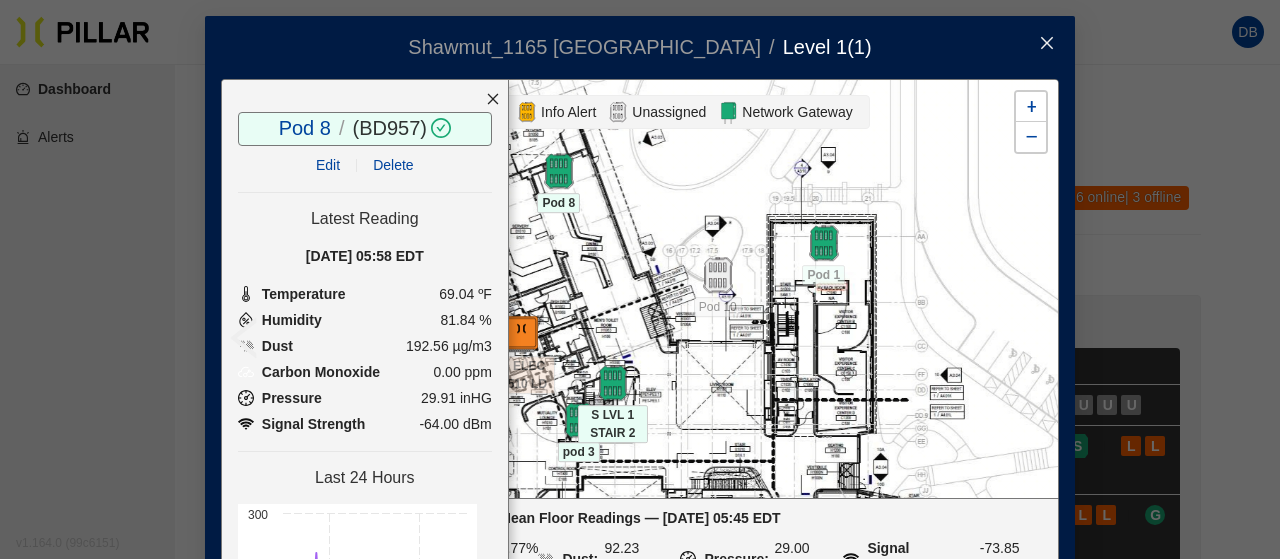 click 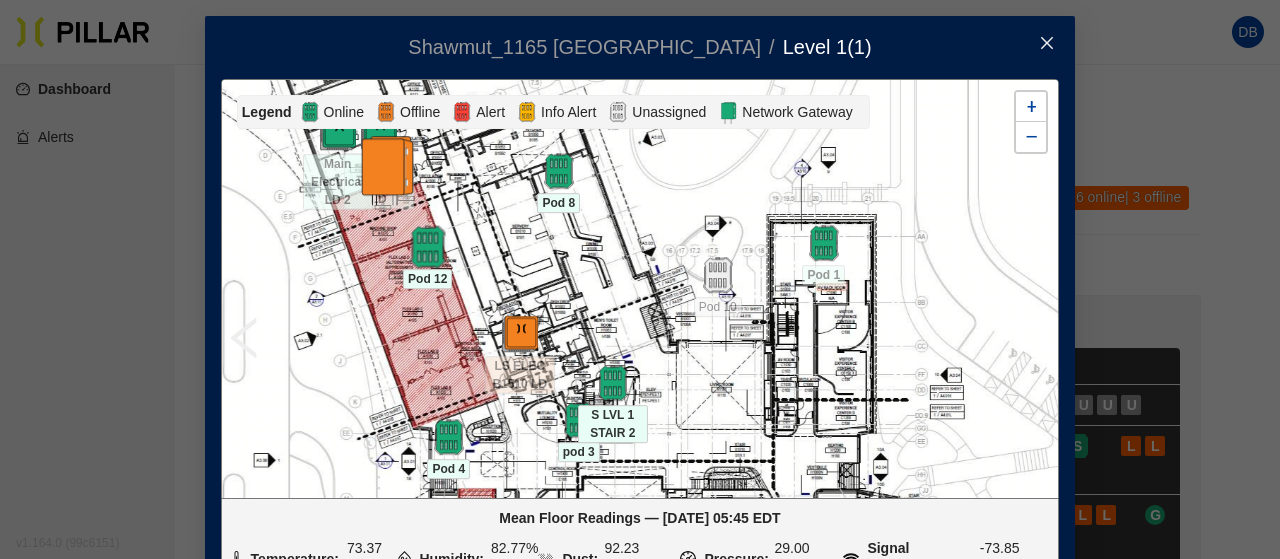 click at bounding box center (427, 247) 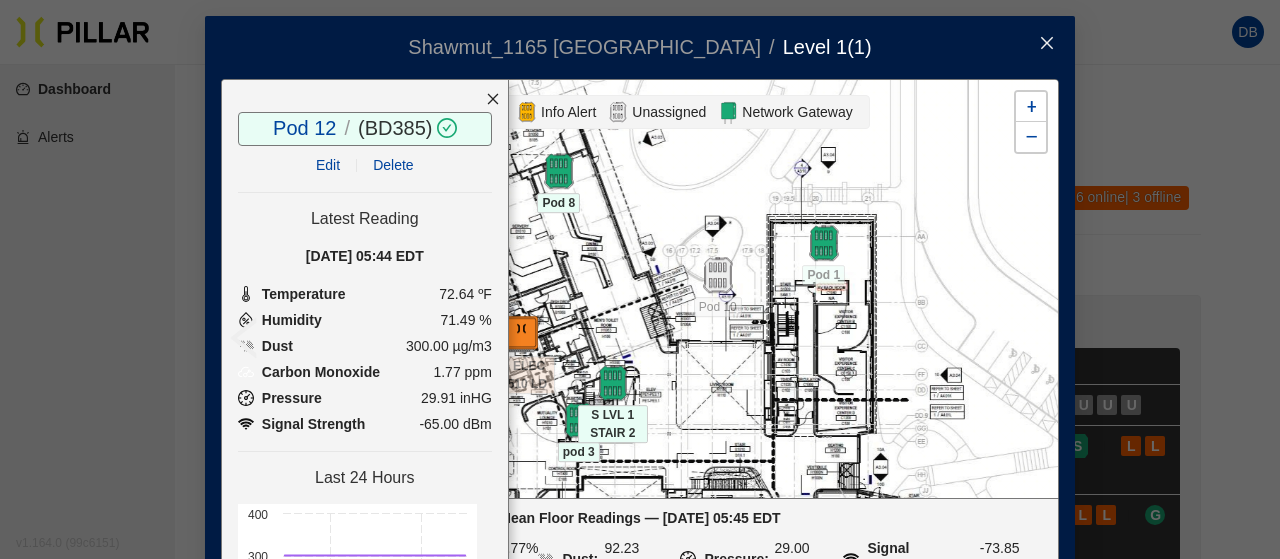 click 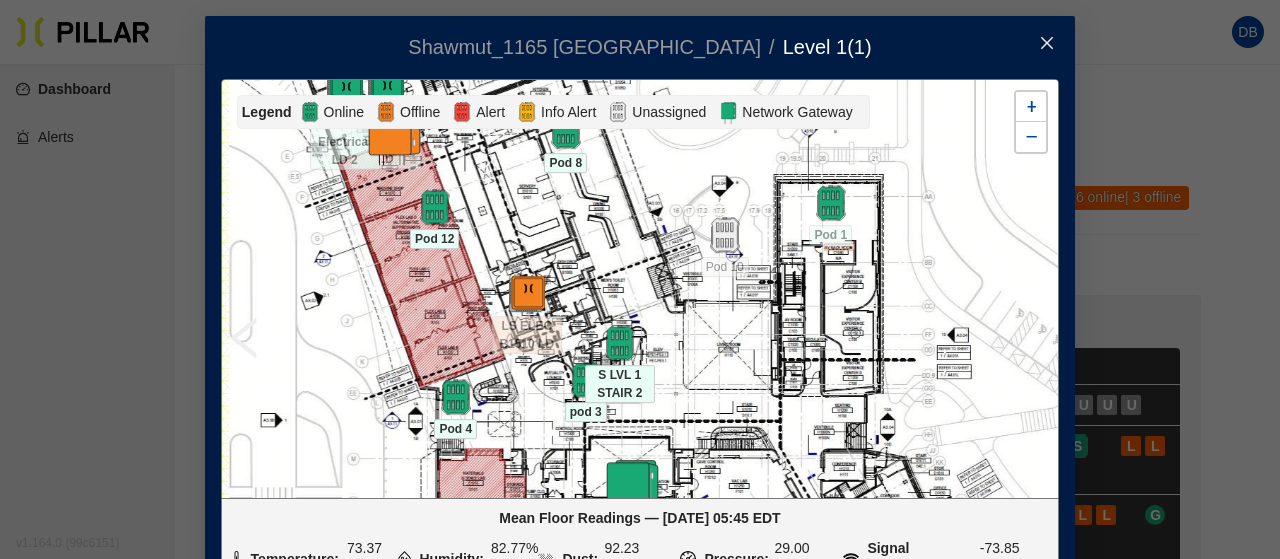 drag, startPoint x: 579, startPoint y: 297, endPoint x: 574, endPoint y: 111, distance: 186.0672 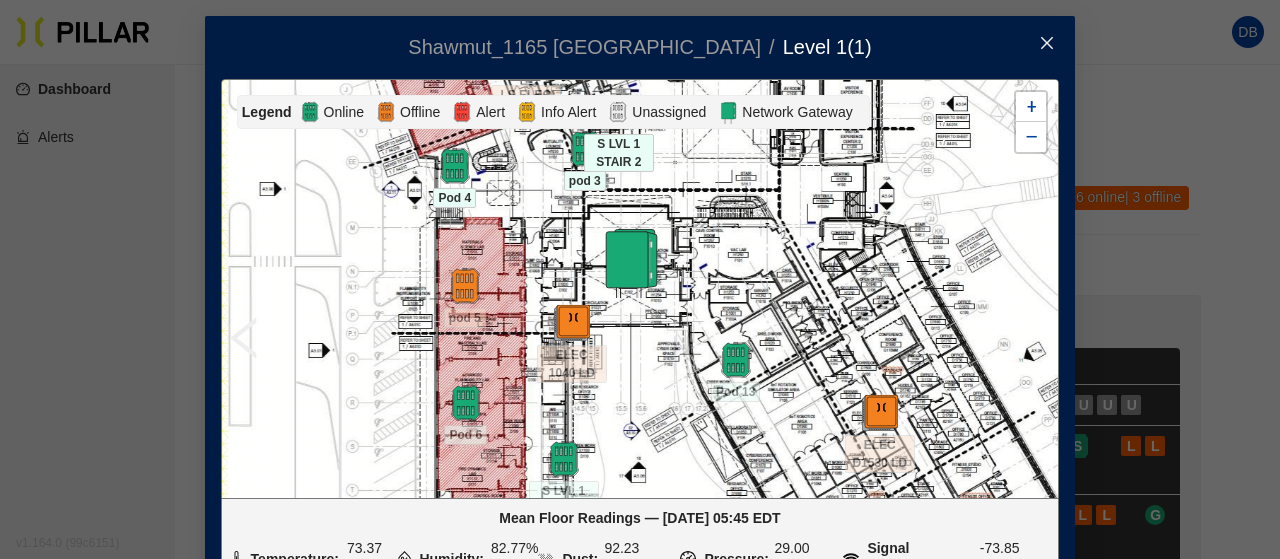 drag, startPoint x: 502, startPoint y: 359, endPoint x: 498, endPoint y: 231, distance: 128.06248 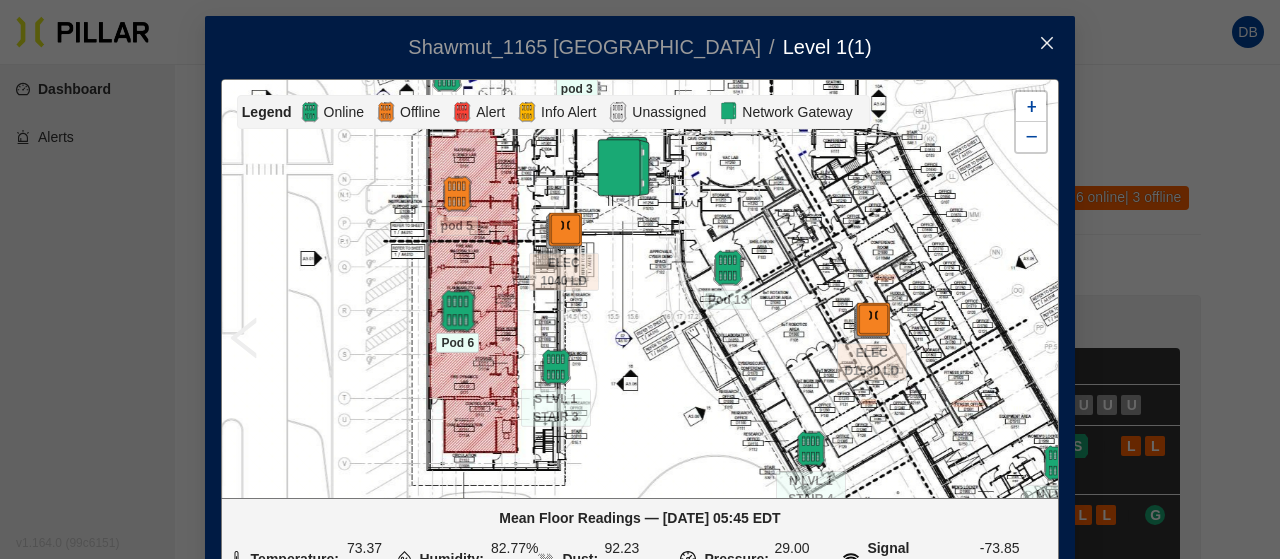 click at bounding box center [457, 311] 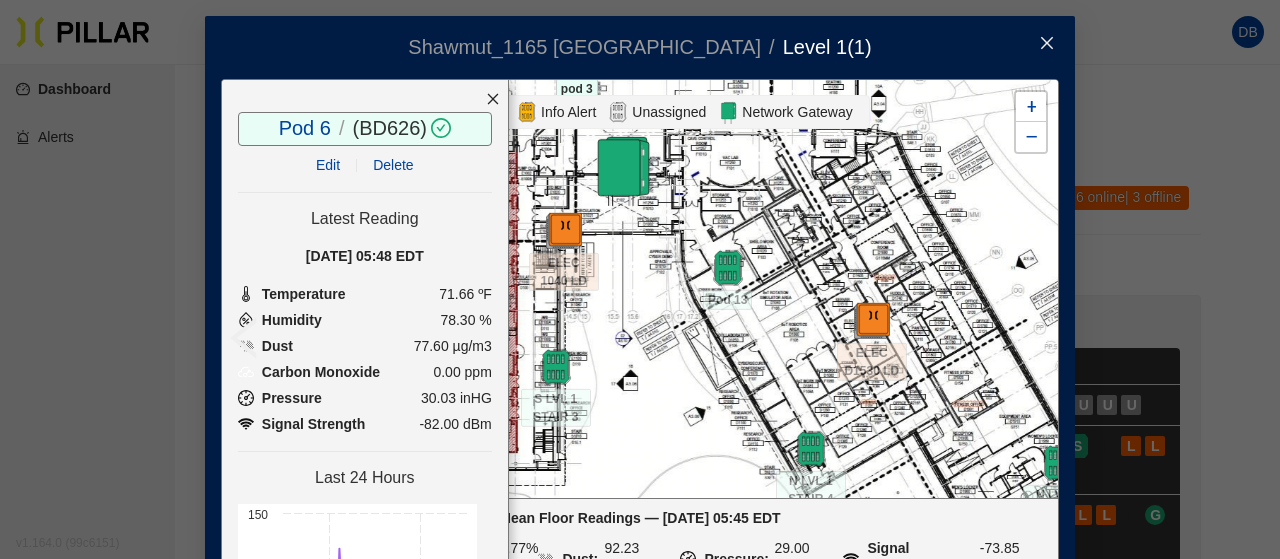 click 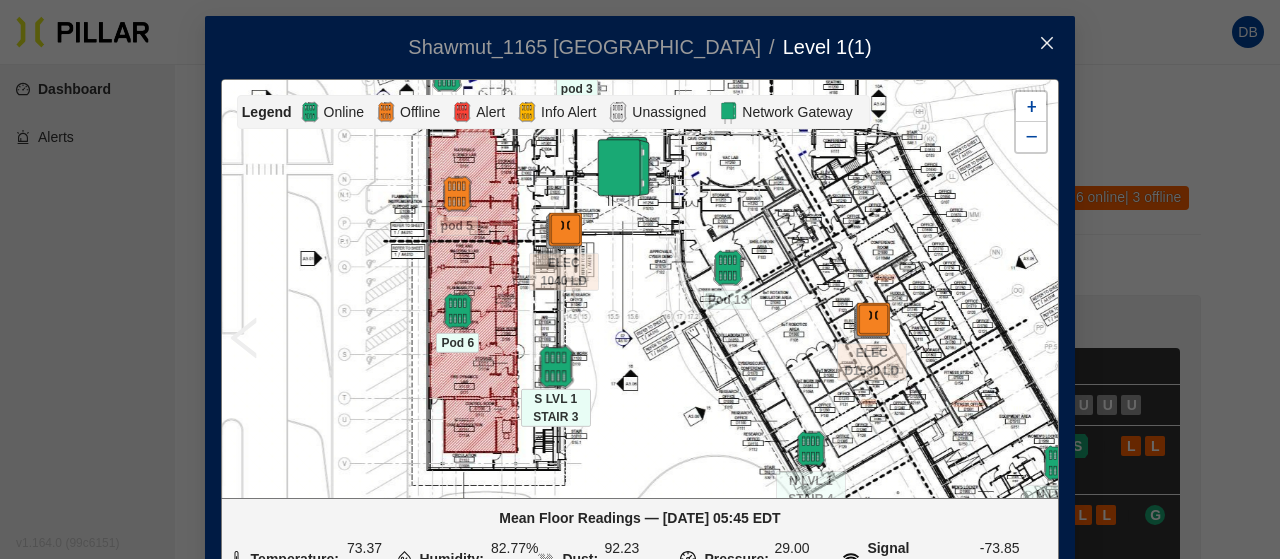 click at bounding box center (555, 367) 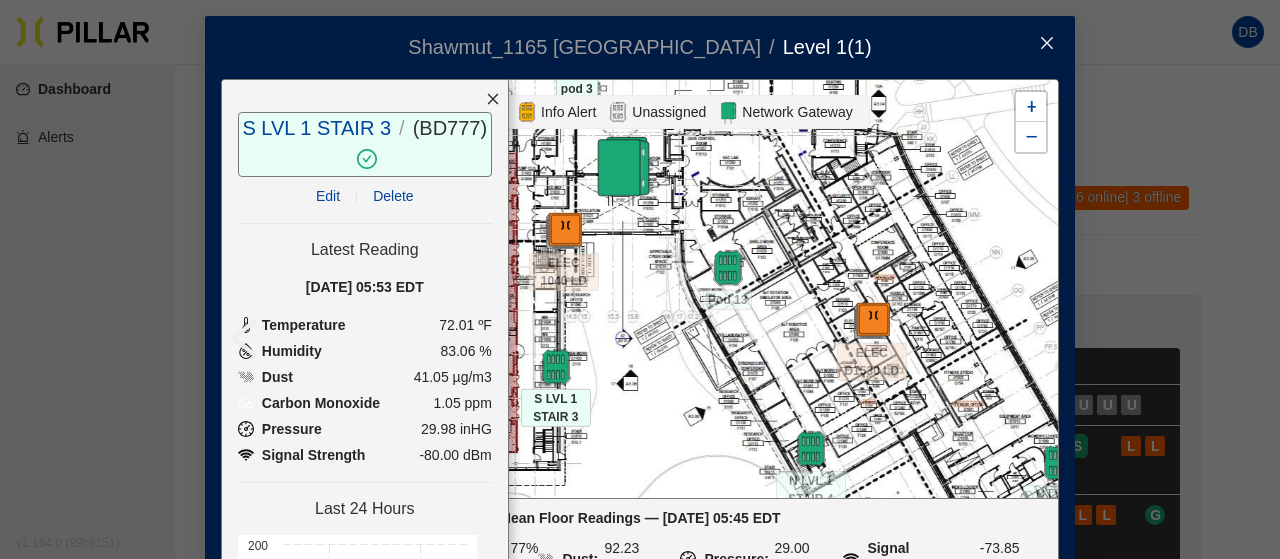 click 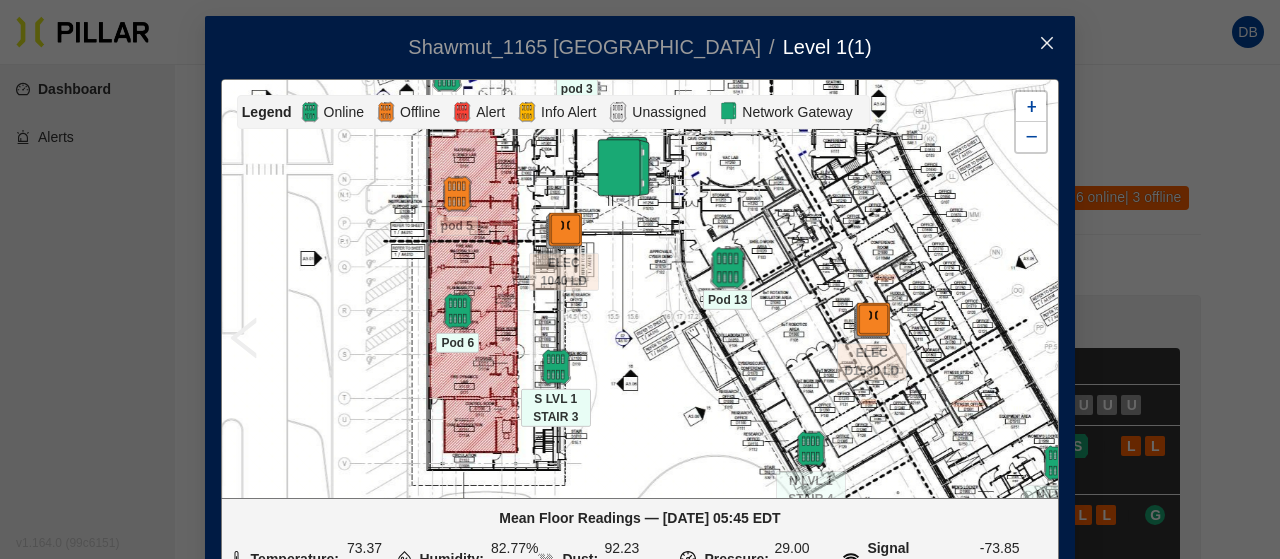 click at bounding box center (727, 268) 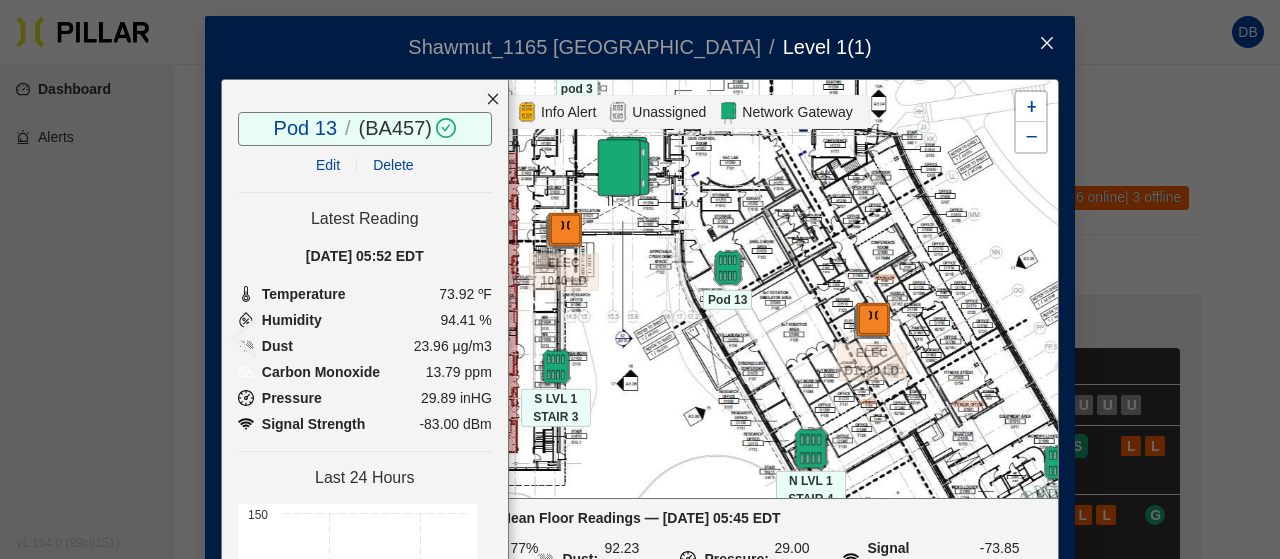 click at bounding box center (810, 449) 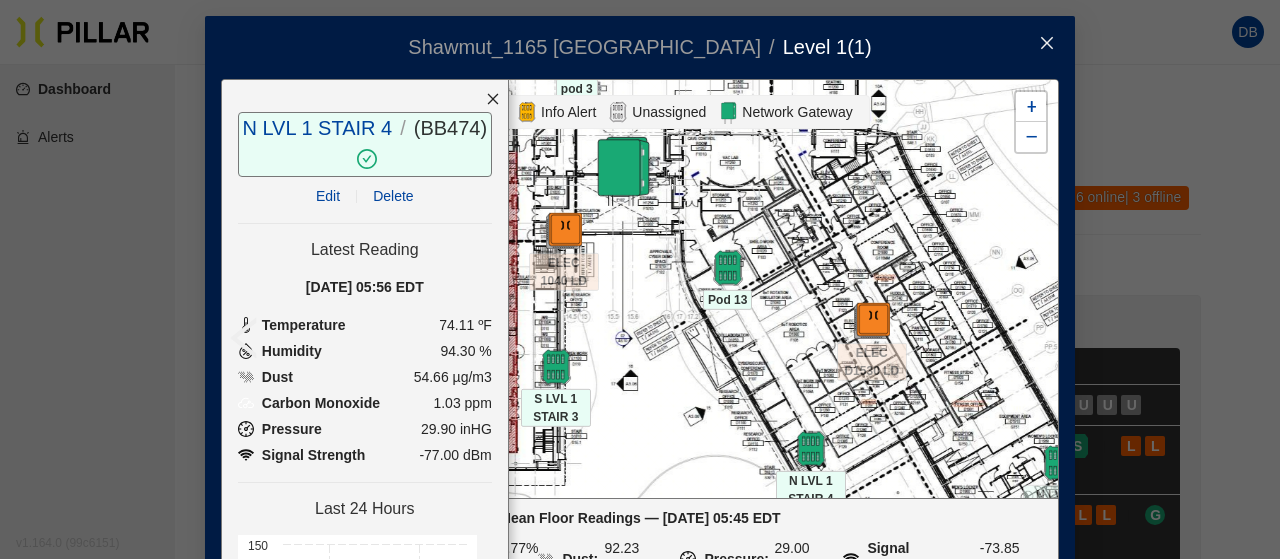 drag, startPoint x: 458, startPoint y: 98, endPoint x: 508, endPoint y: 93, distance: 50.24938 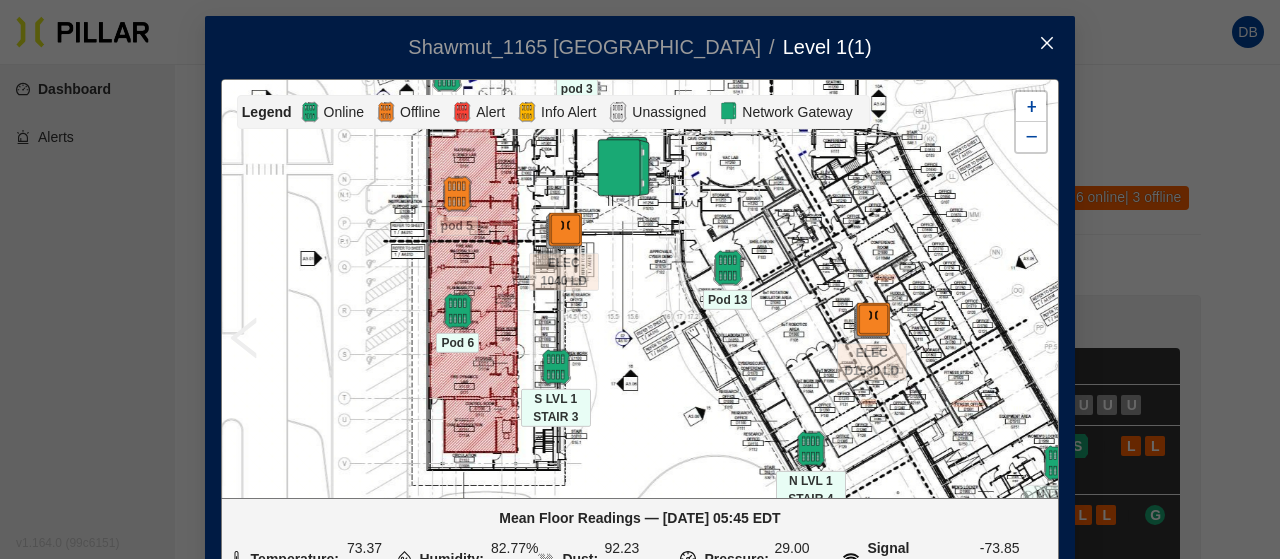 click at bounding box center [1047, 44] 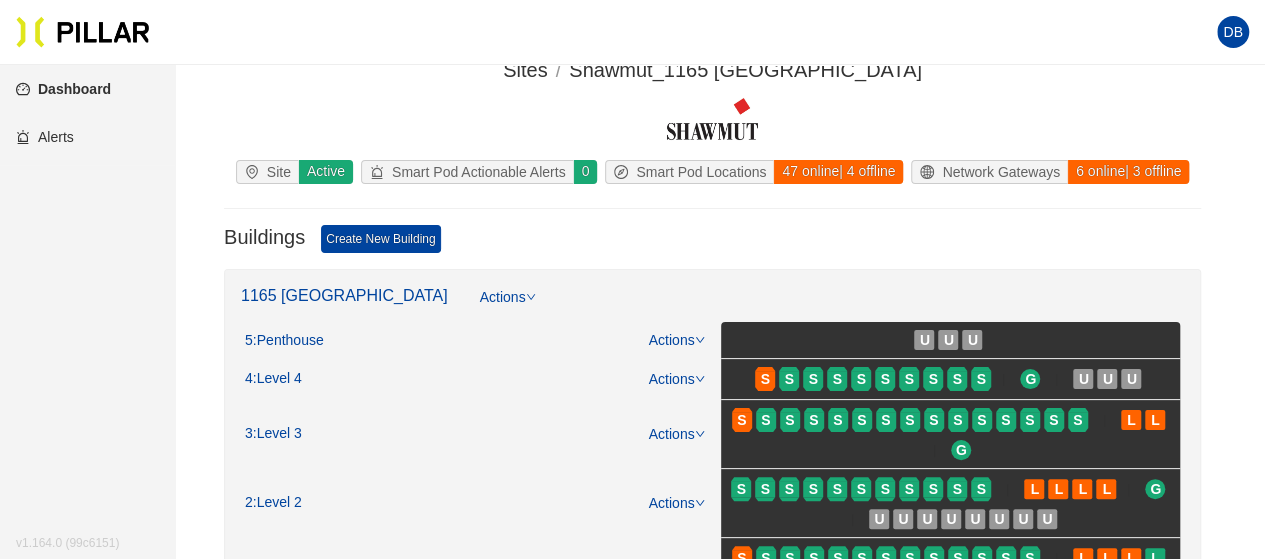 scroll, scrollTop: 100, scrollLeft: 0, axis: vertical 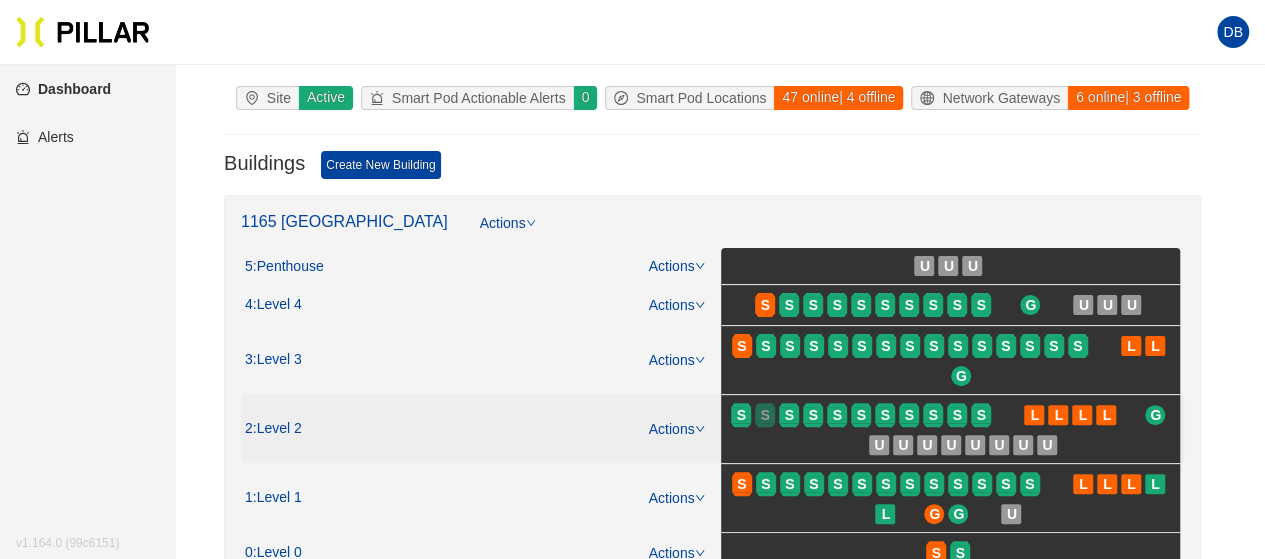 click on "S" at bounding box center [765, 415] 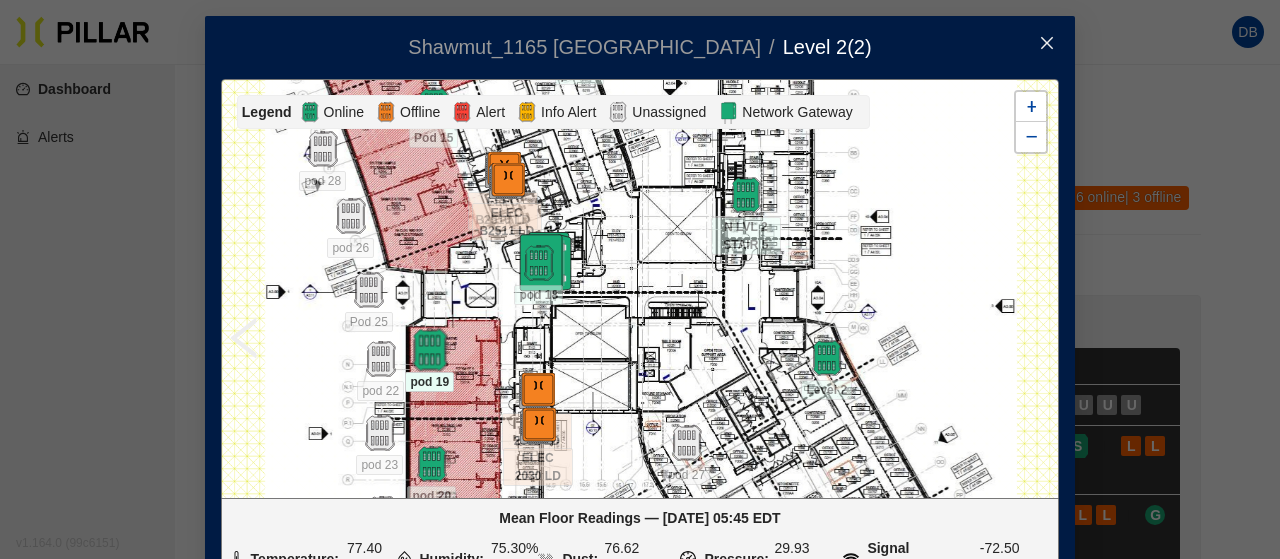 click at bounding box center (429, 350) 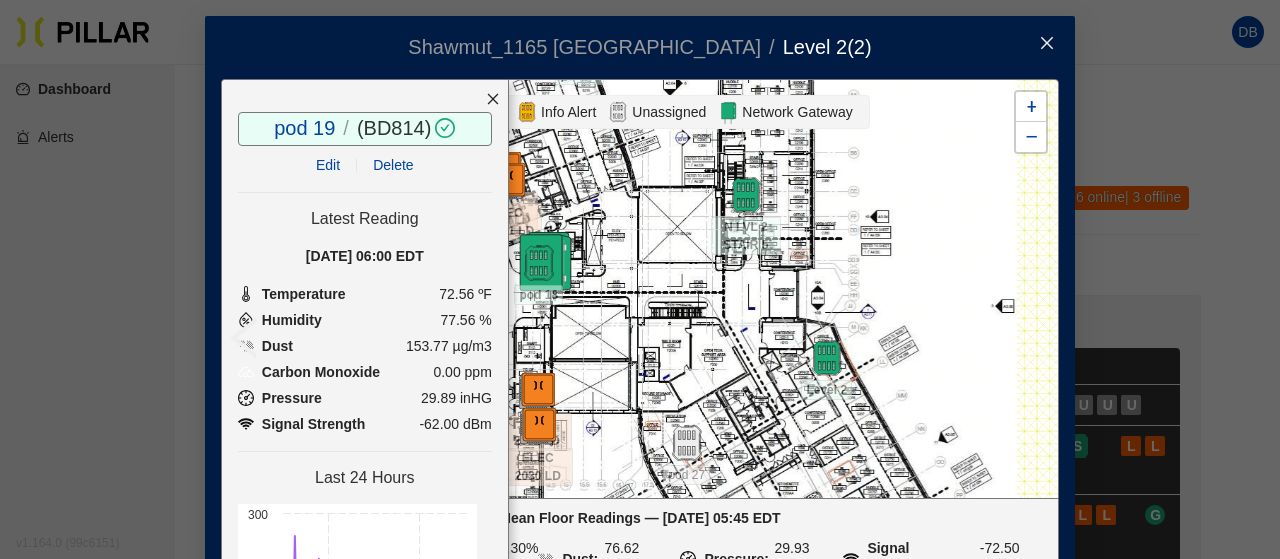 click at bounding box center [493, 99] 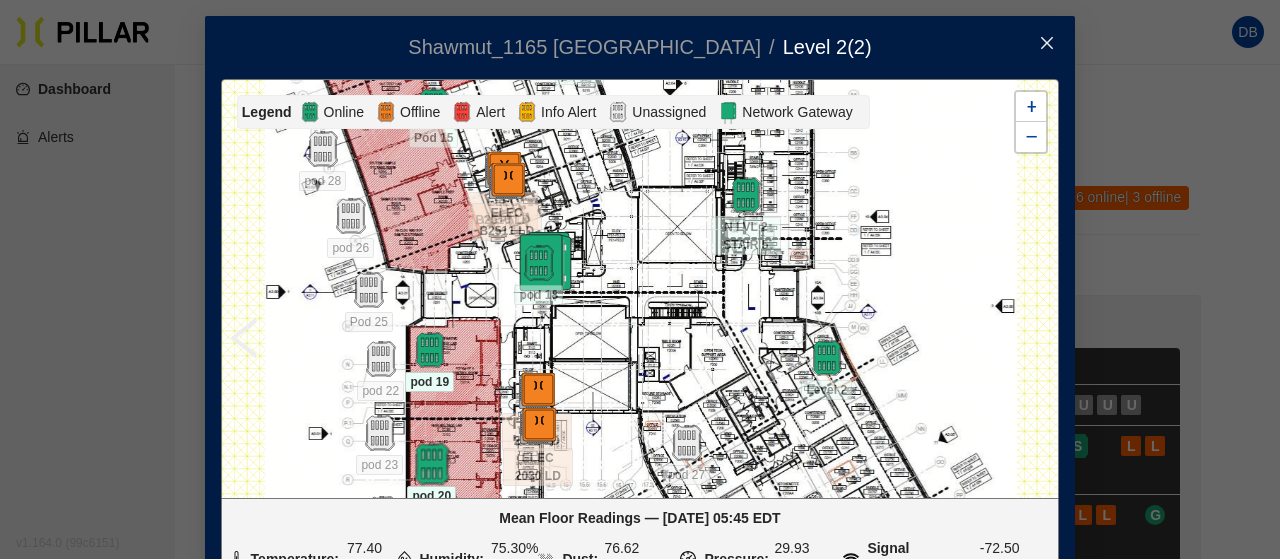 click at bounding box center (431, 464) 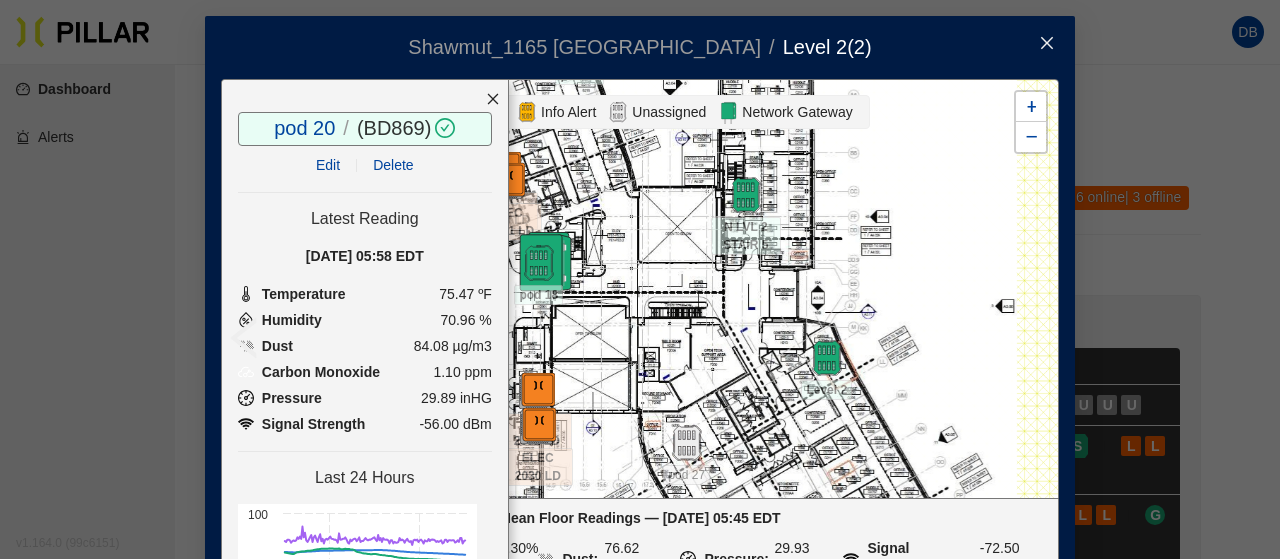 click 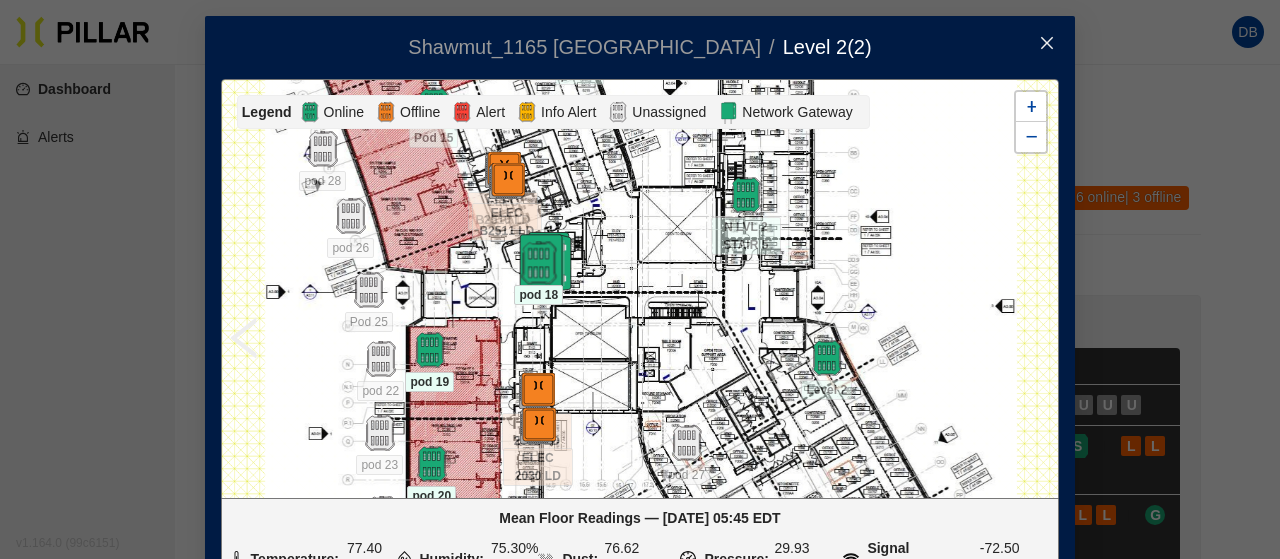 click at bounding box center [538, 263] 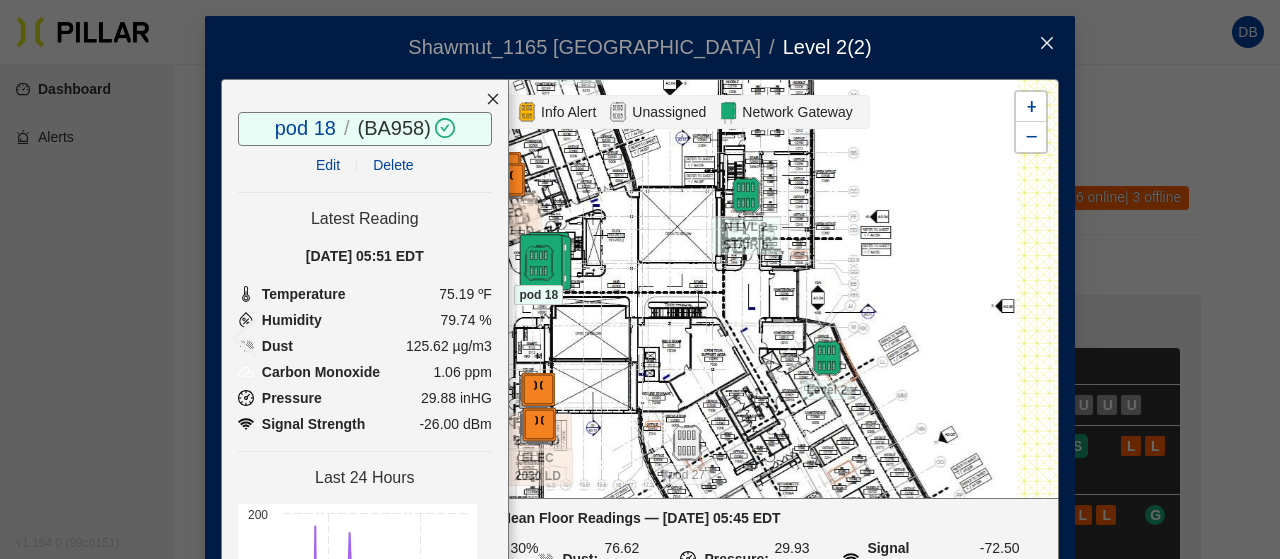 click 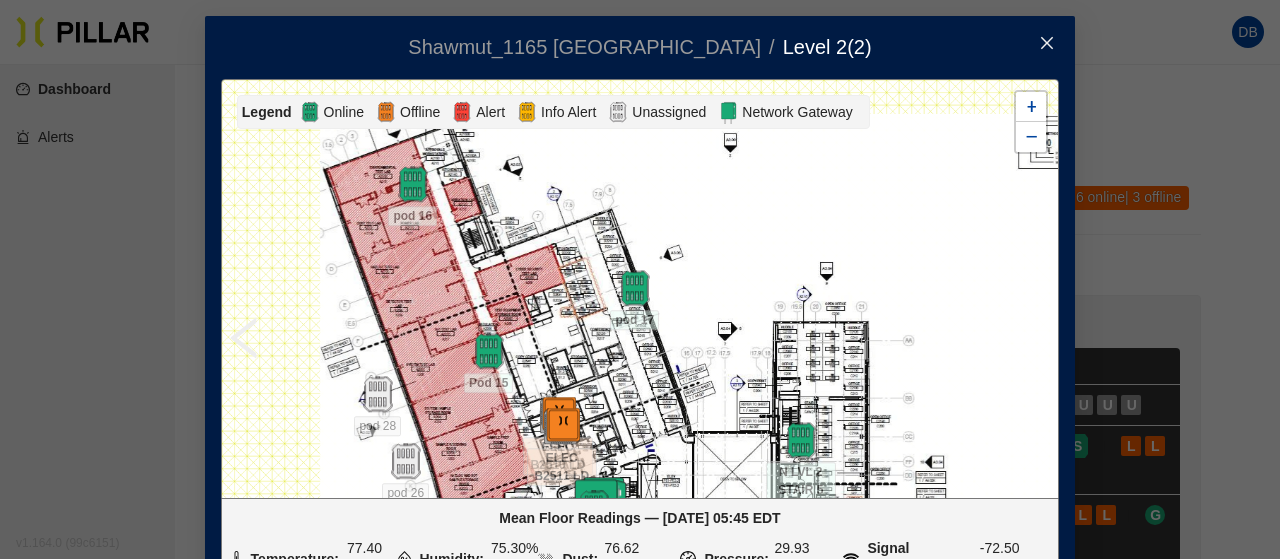 drag, startPoint x: 489, startPoint y: 280, endPoint x: 544, endPoint y: 527, distance: 253.04941 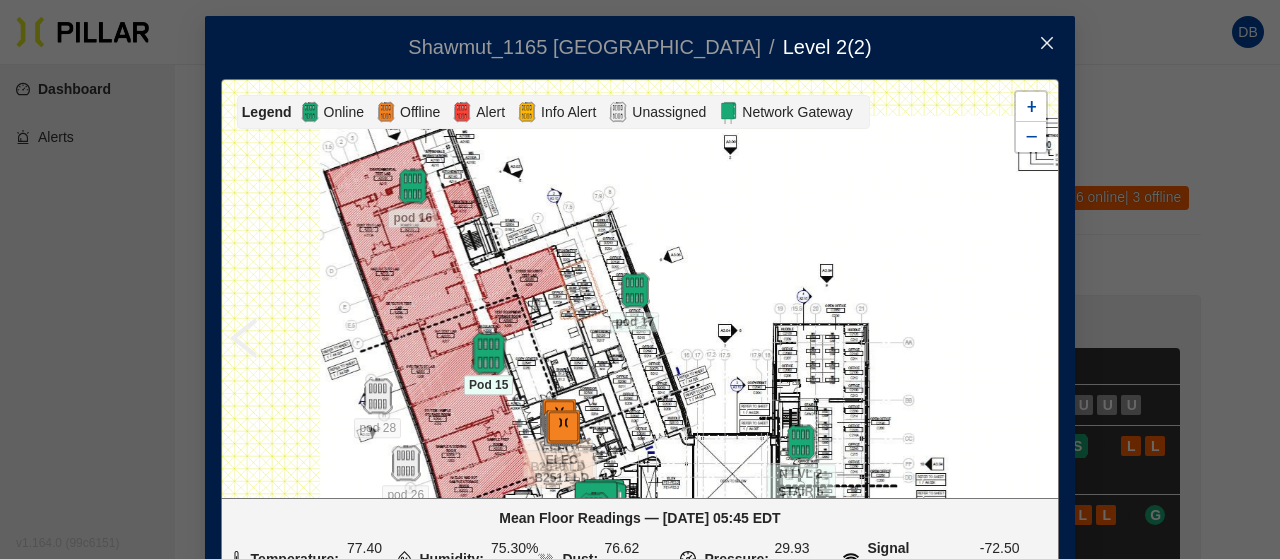 click at bounding box center (488, 353) 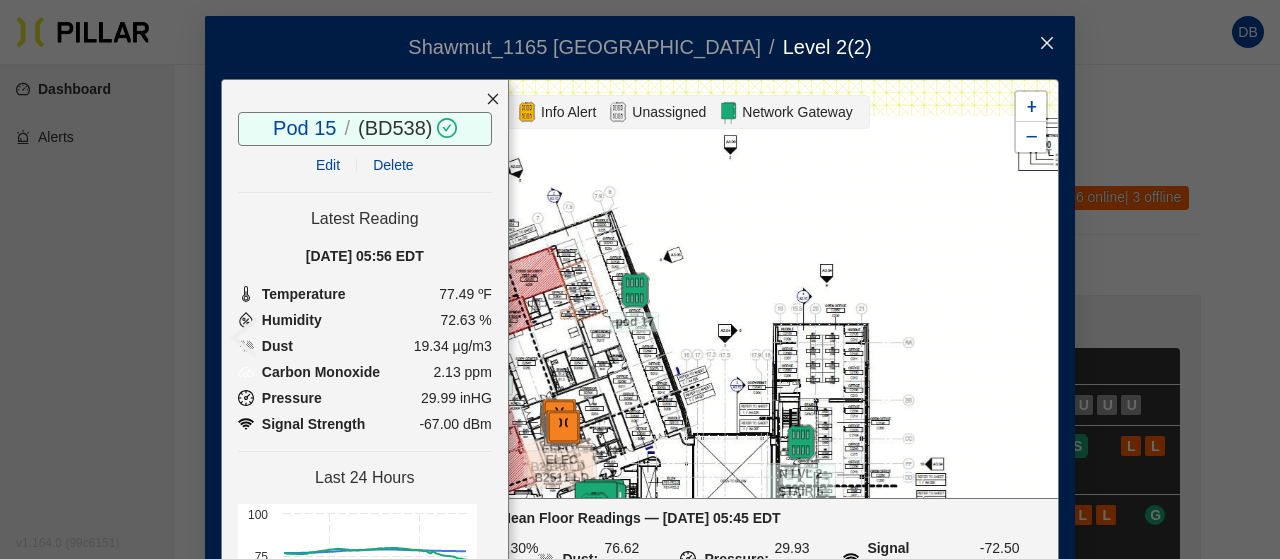 click 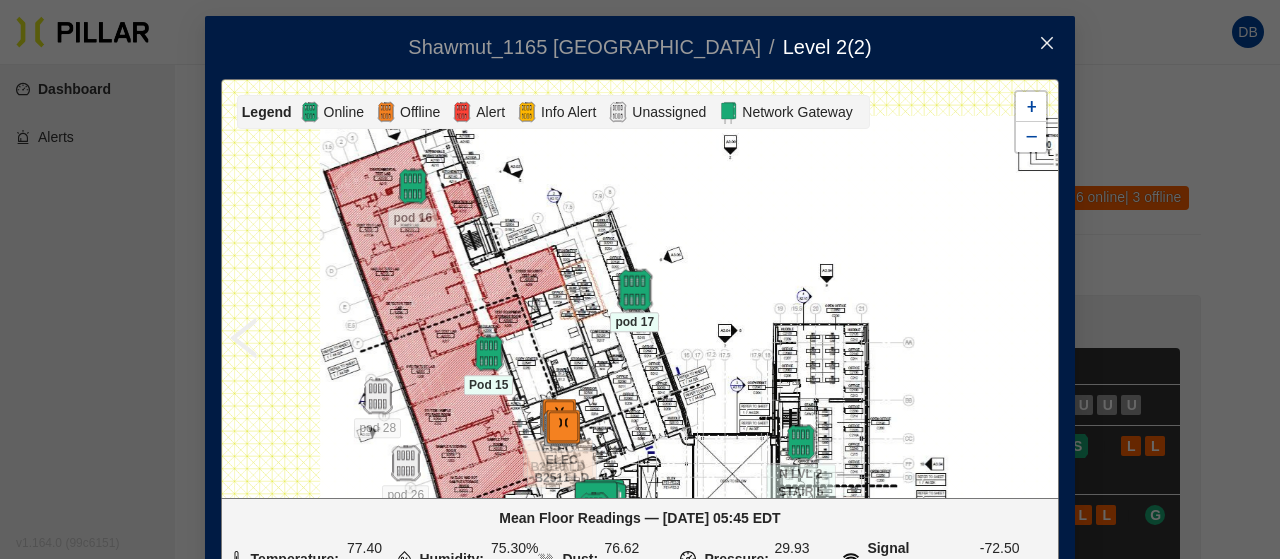 click at bounding box center (634, 290) 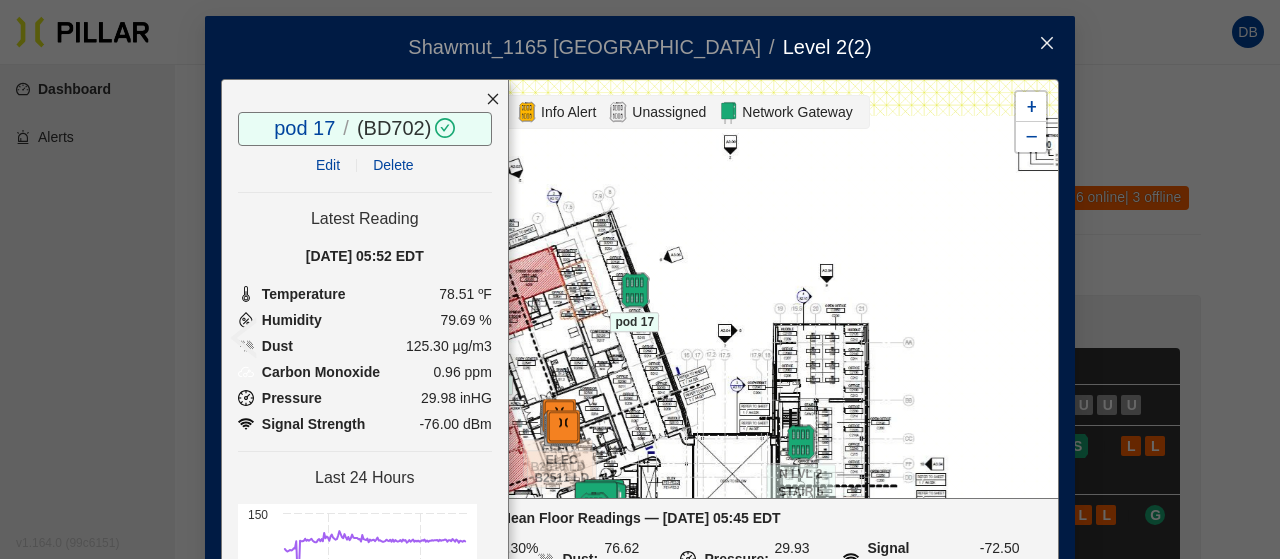 click 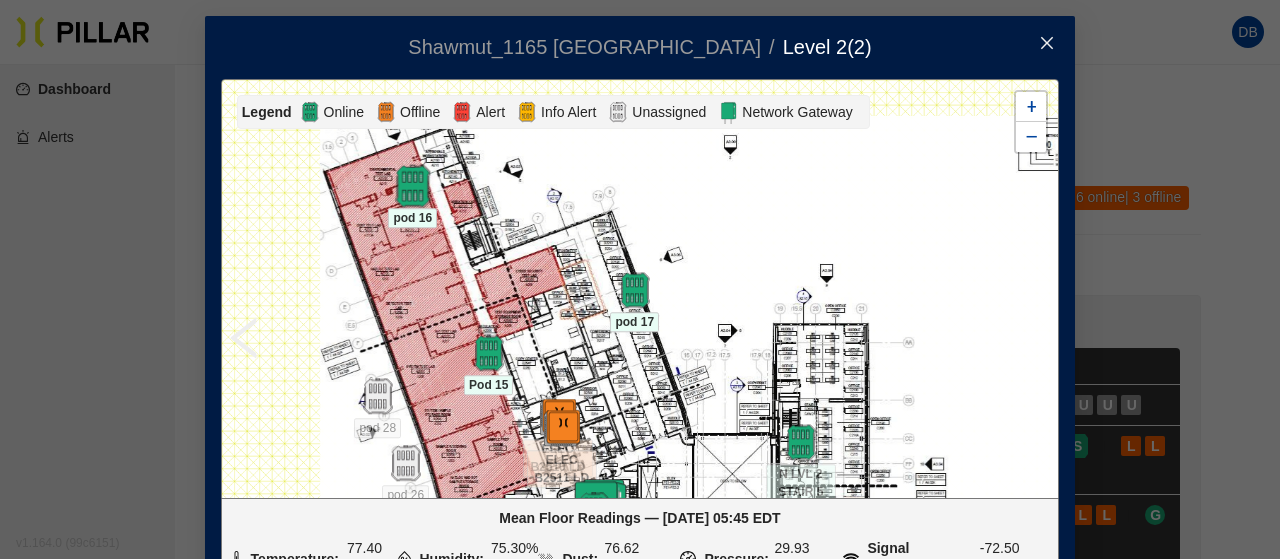 click at bounding box center [412, 186] 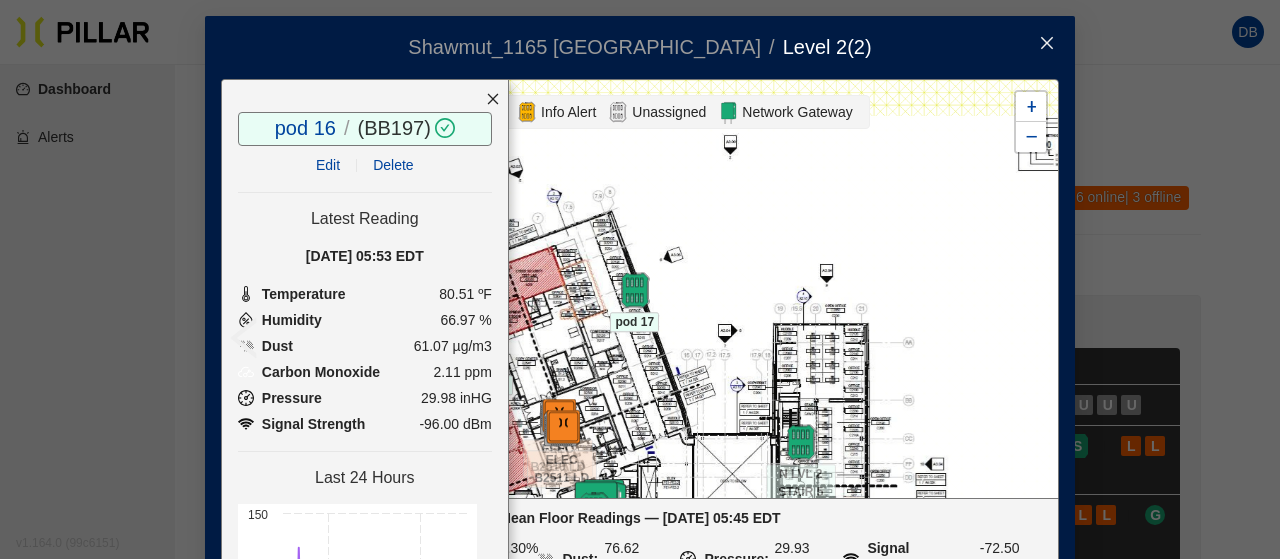 click 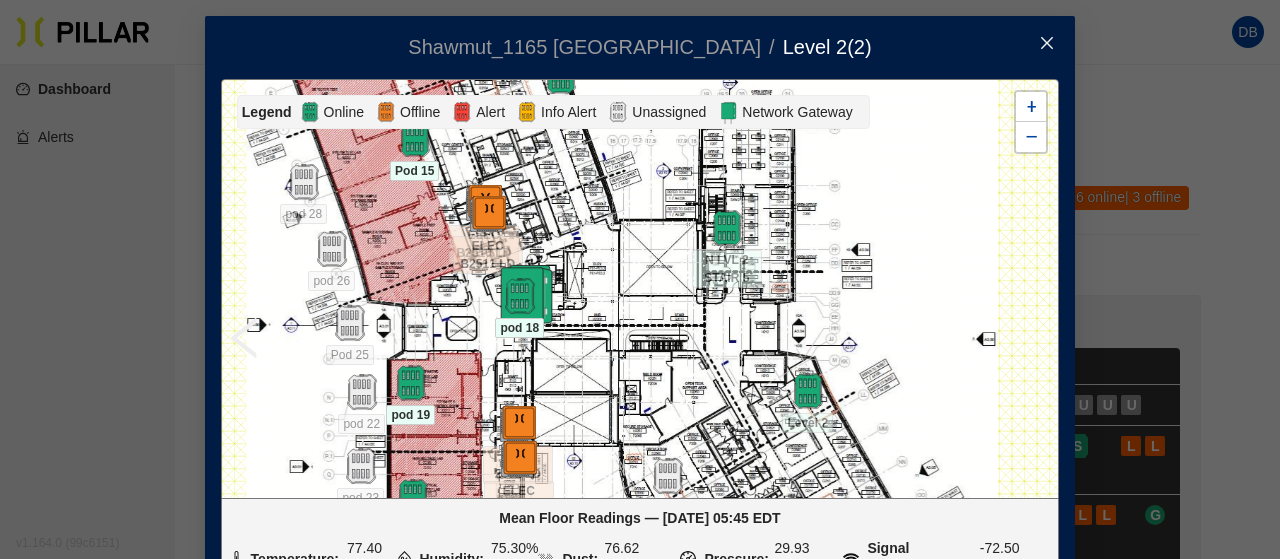 drag, startPoint x: 664, startPoint y: 378, endPoint x: 590, endPoint y: 163, distance: 227.37854 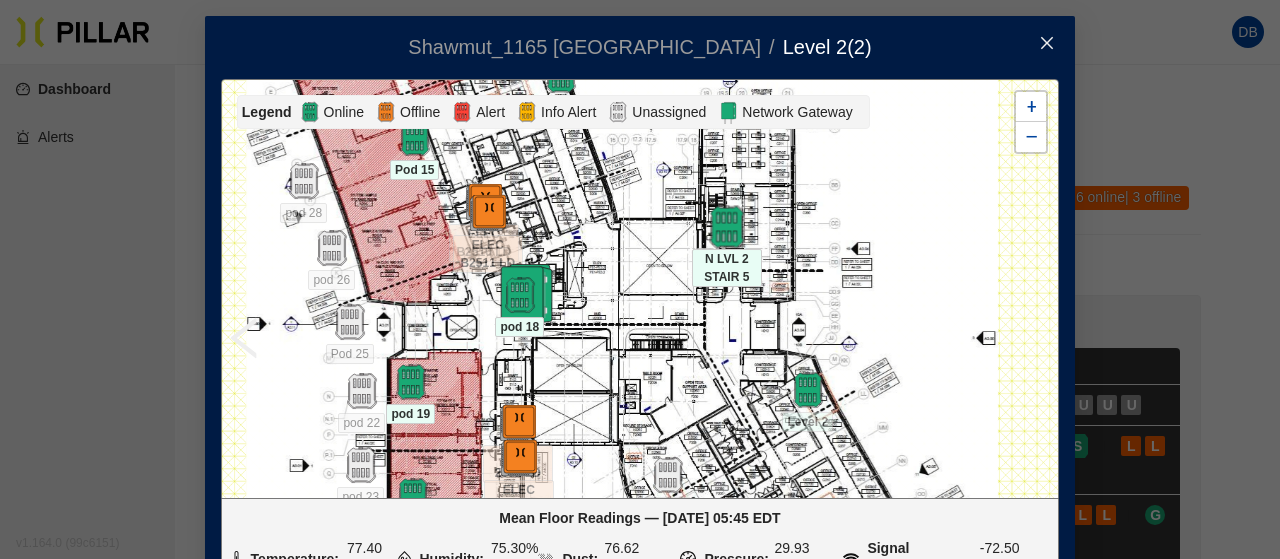 click at bounding box center (726, 227) 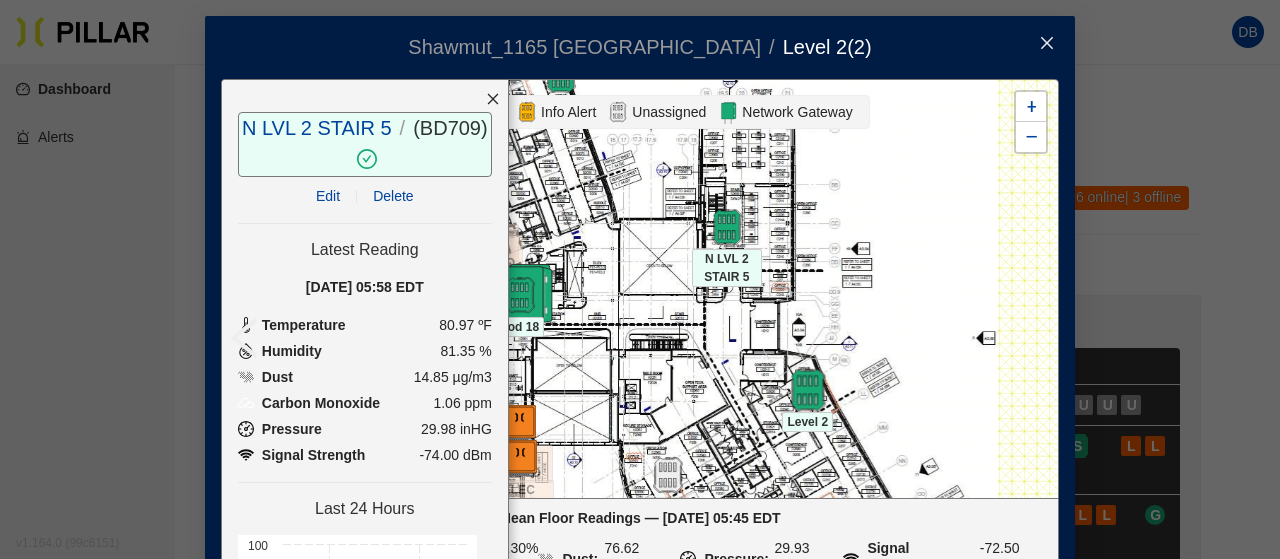 click at bounding box center (807, 390) 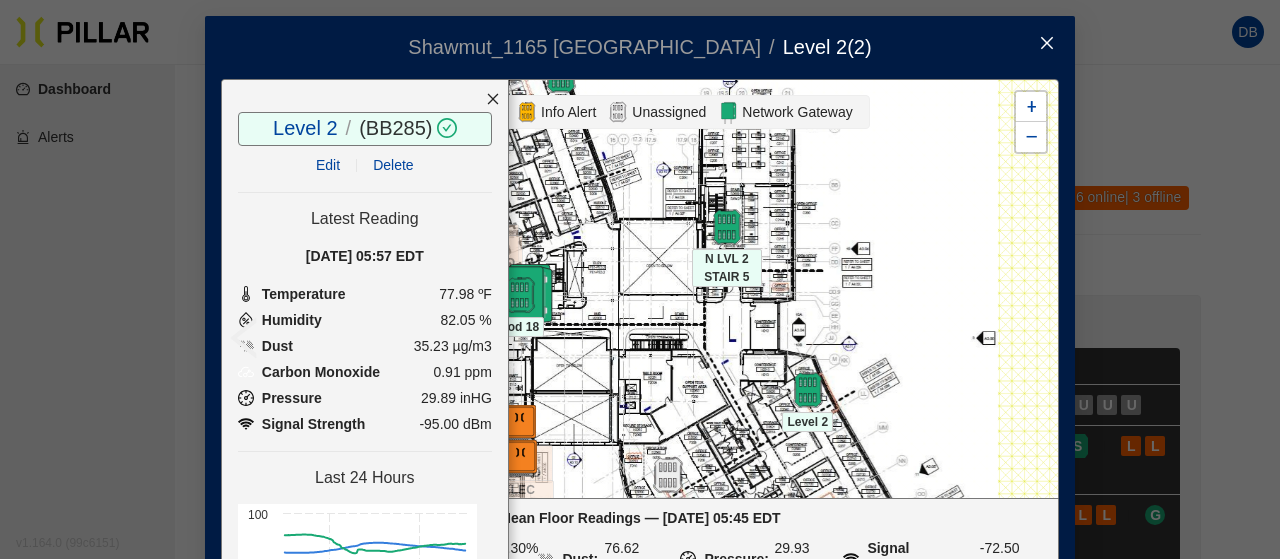 click 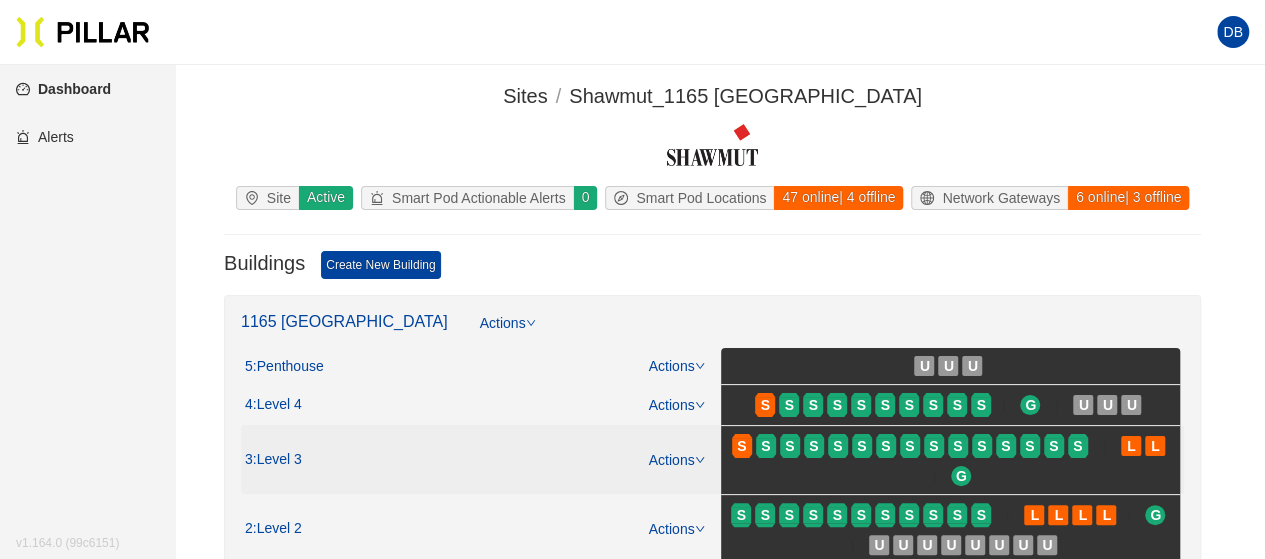 click on "S" at bounding box center [840, 446] 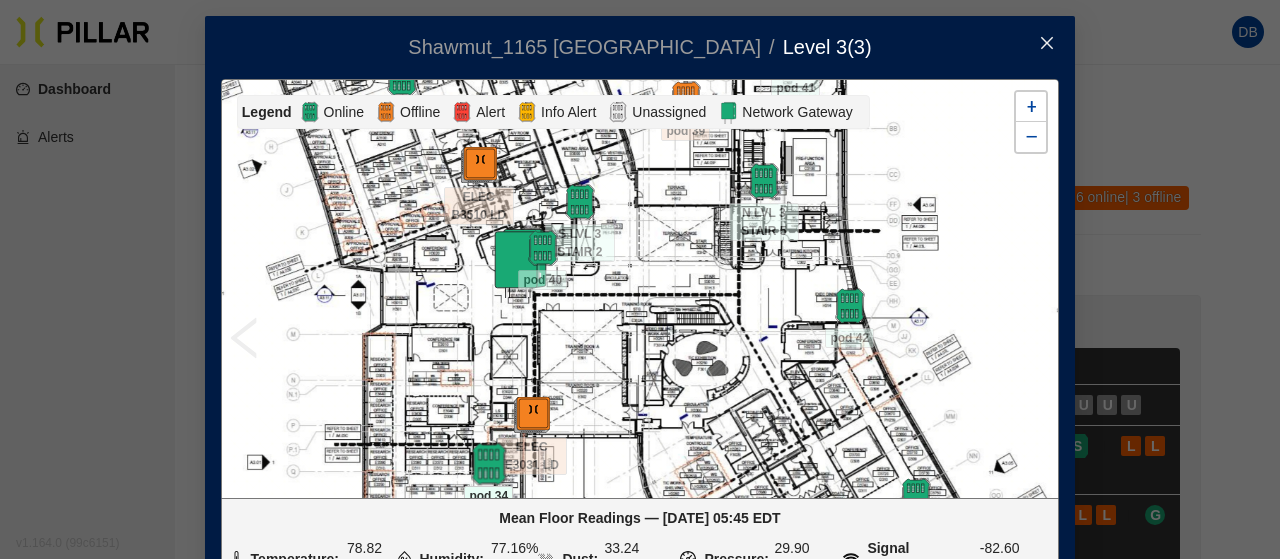 click at bounding box center [488, 464] 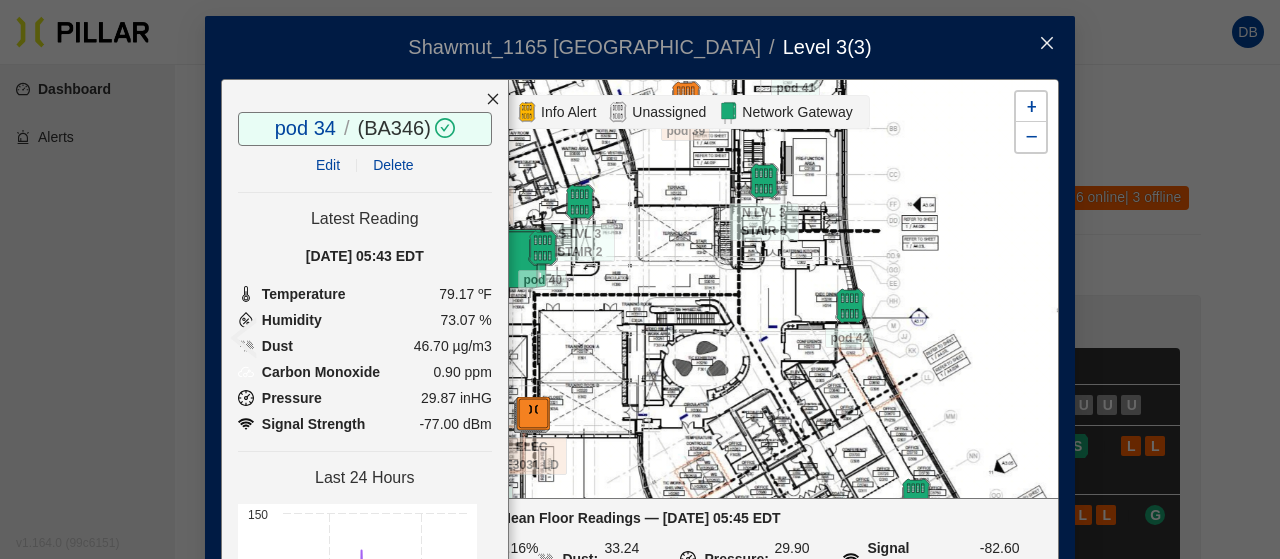 click 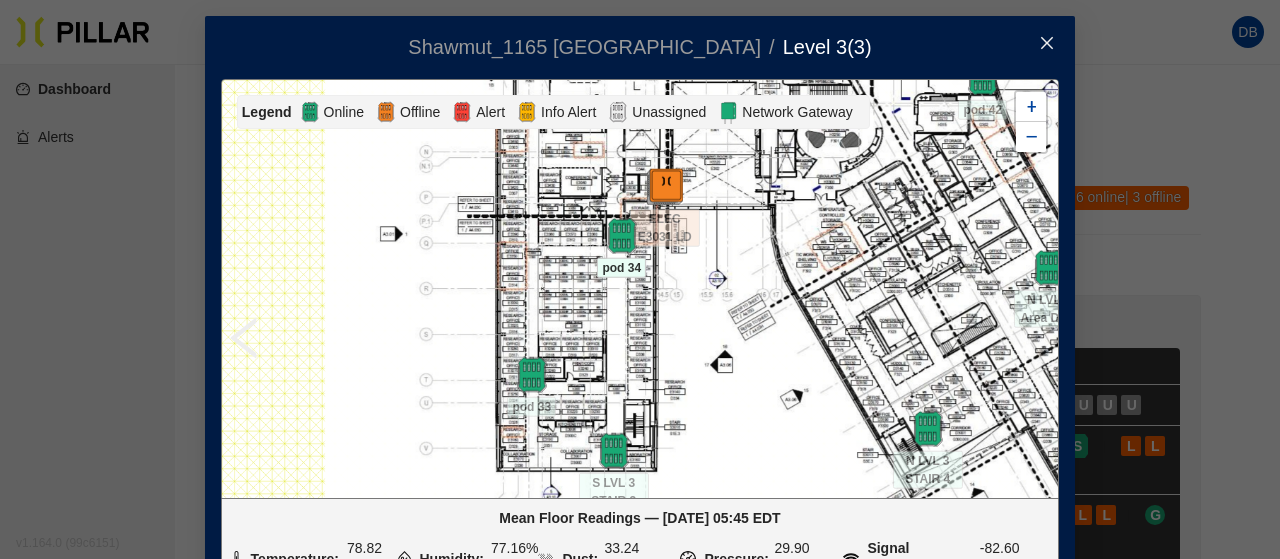 drag, startPoint x: 647, startPoint y: 307, endPoint x: 738, endPoint y: 109, distance: 217.91054 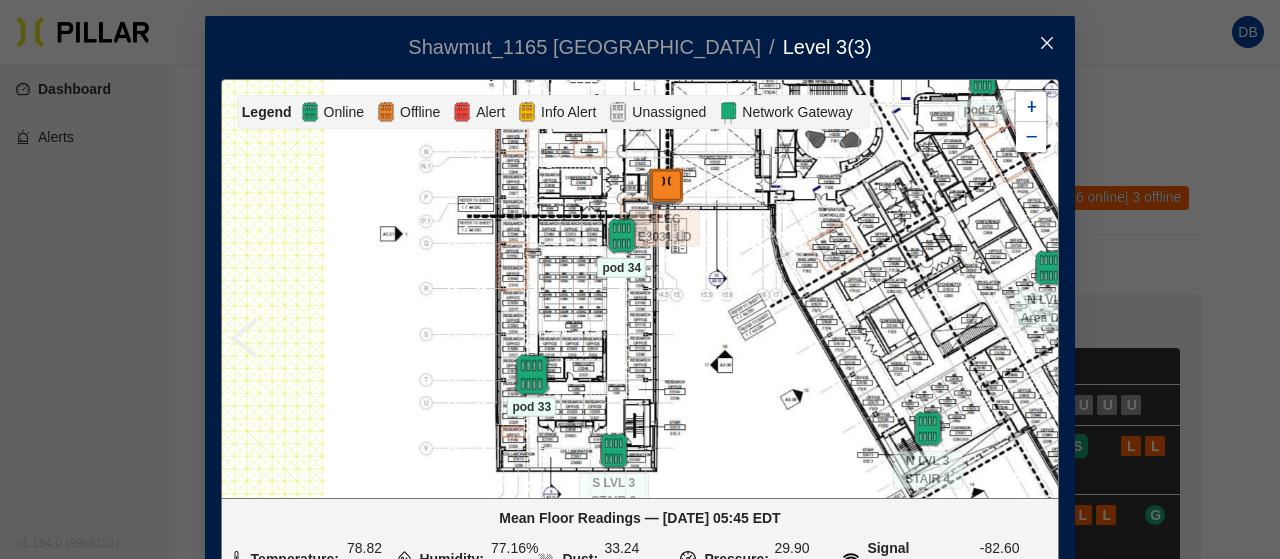 click at bounding box center (531, 375) 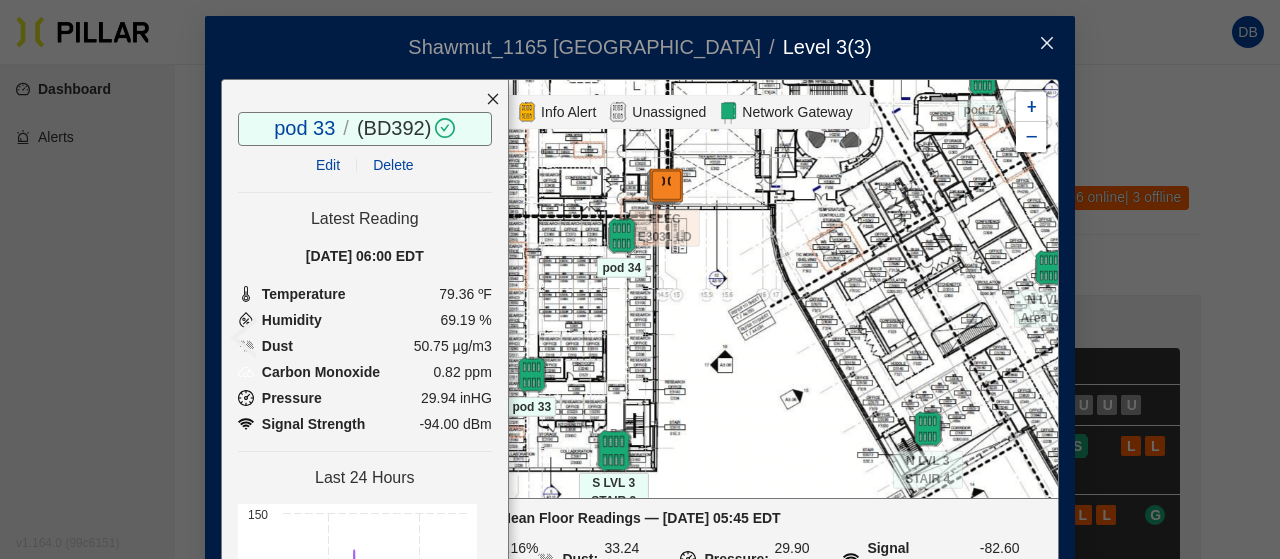 click at bounding box center [613, 451] 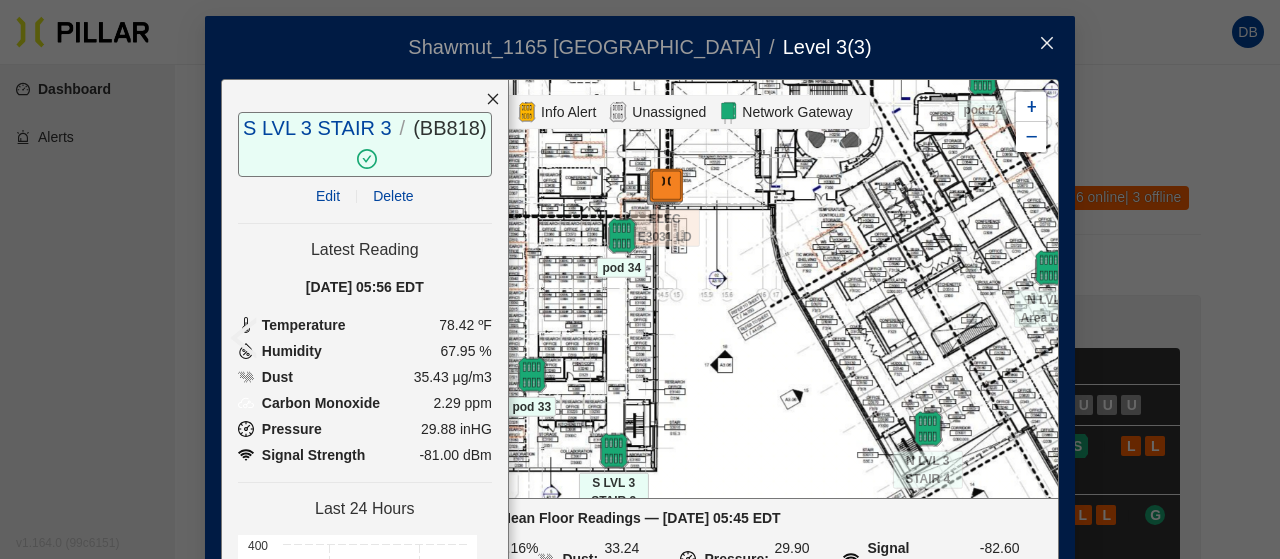 click 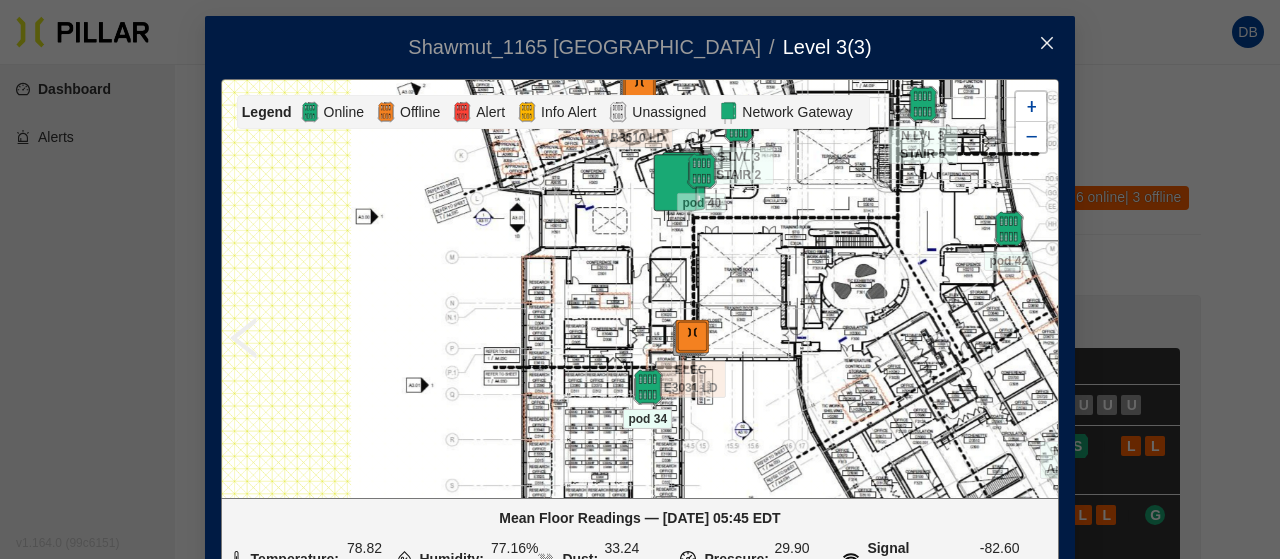 drag, startPoint x: 696, startPoint y: 276, endPoint x: 731, endPoint y: 493, distance: 219.80446 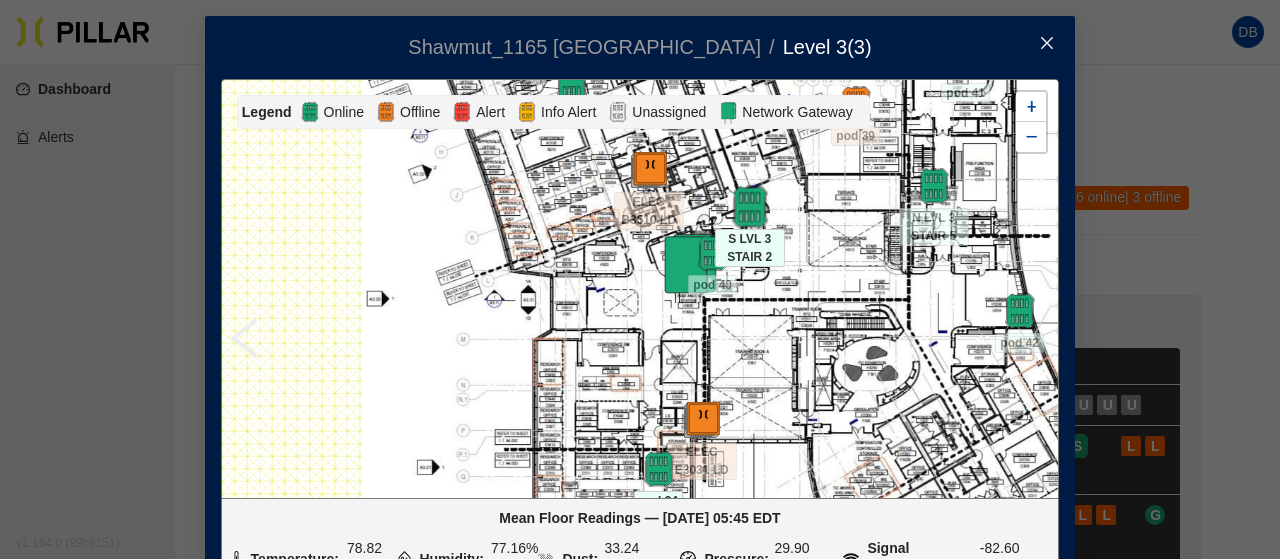 click at bounding box center (749, 207) 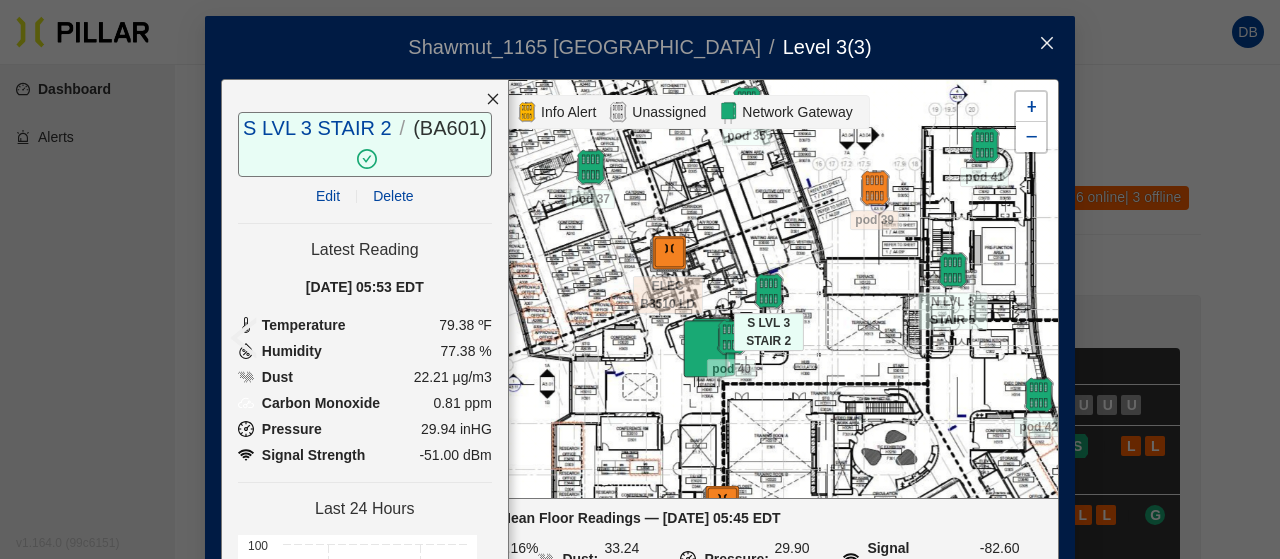 drag, startPoint x: 548, startPoint y: 323, endPoint x: 566, endPoint y: 462, distance: 140.16063 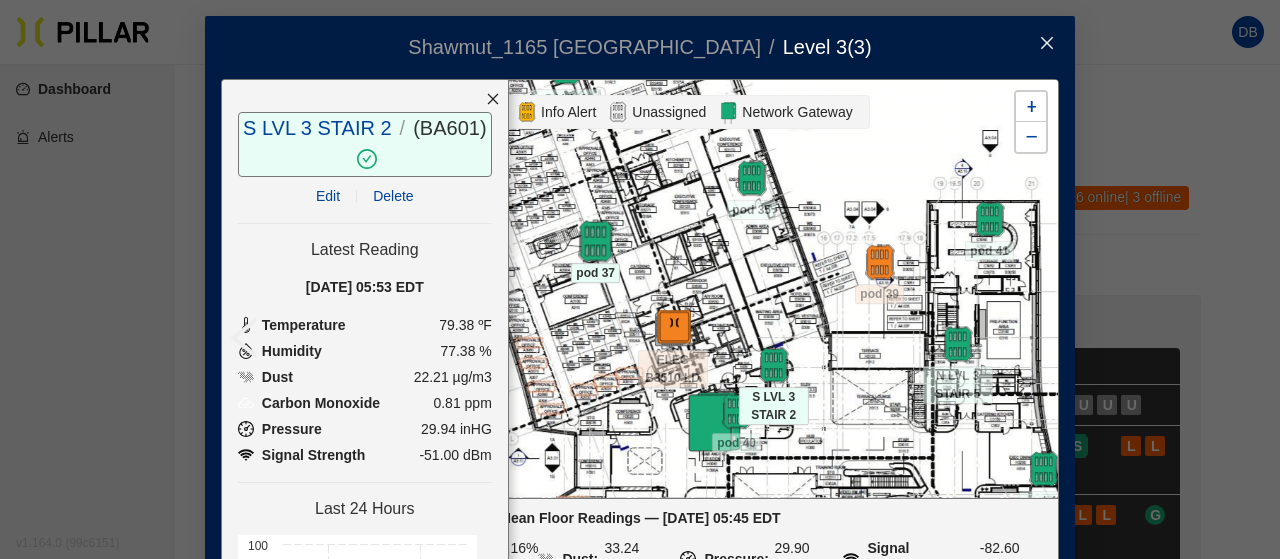 click at bounding box center (595, 241) 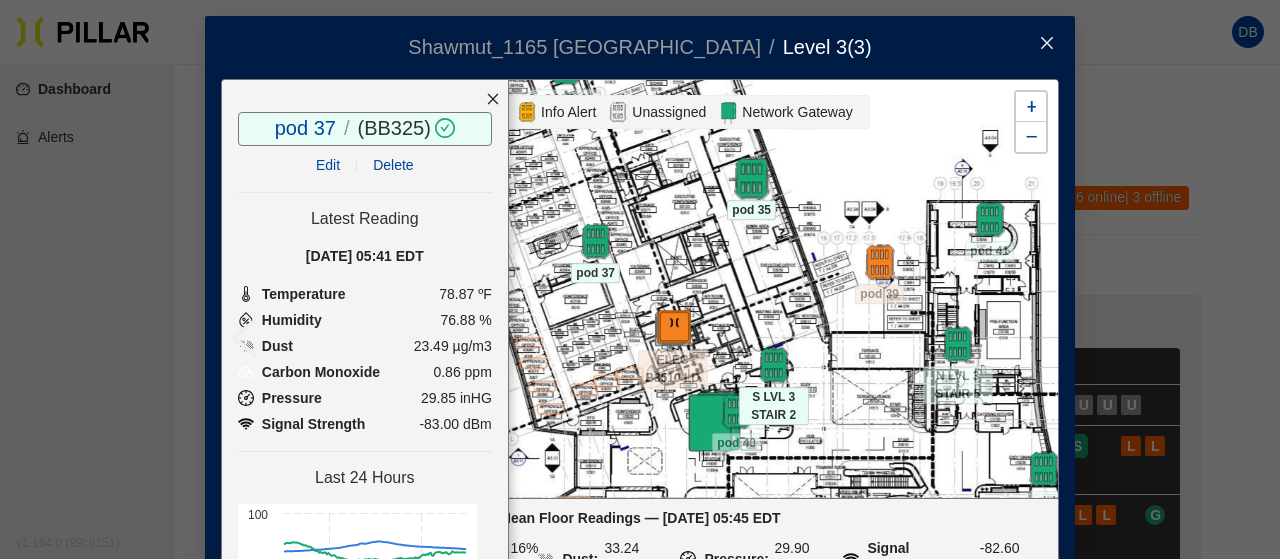 click at bounding box center (751, 178) 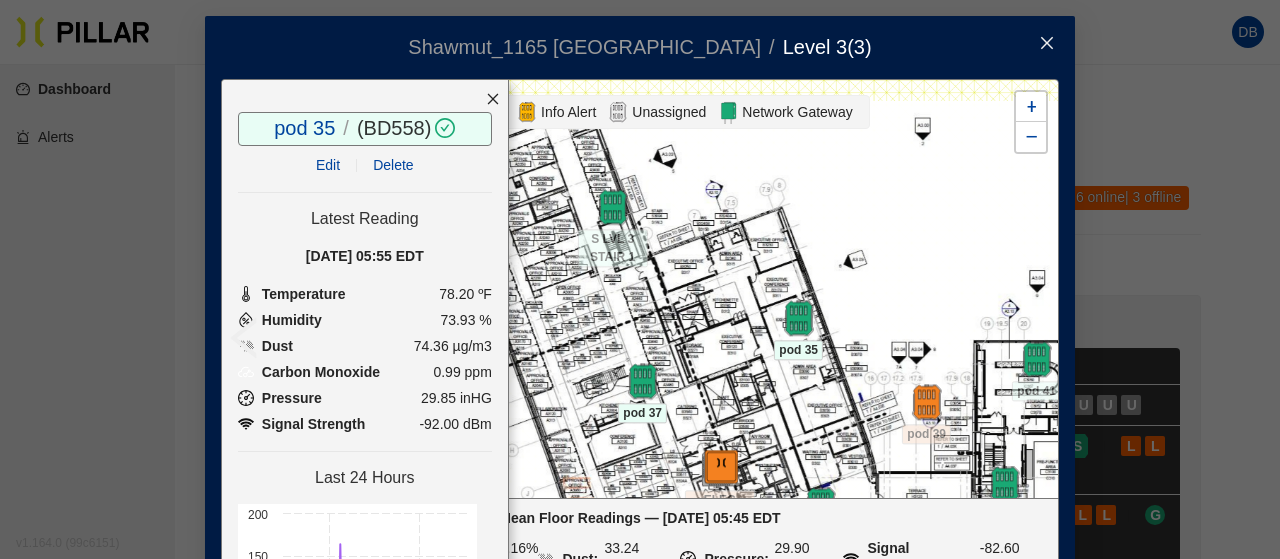 drag, startPoint x: 633, startPoint y: 157, endPoint x: 695, endPoint y: 332, distance: 185.6583 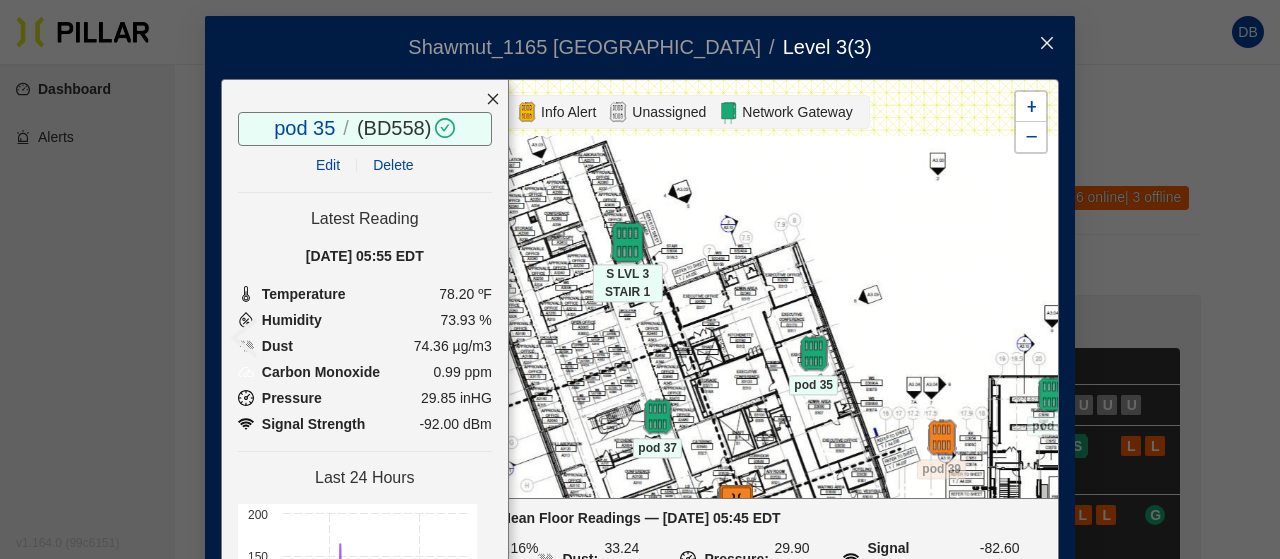 click at bounding box center (627, 242) 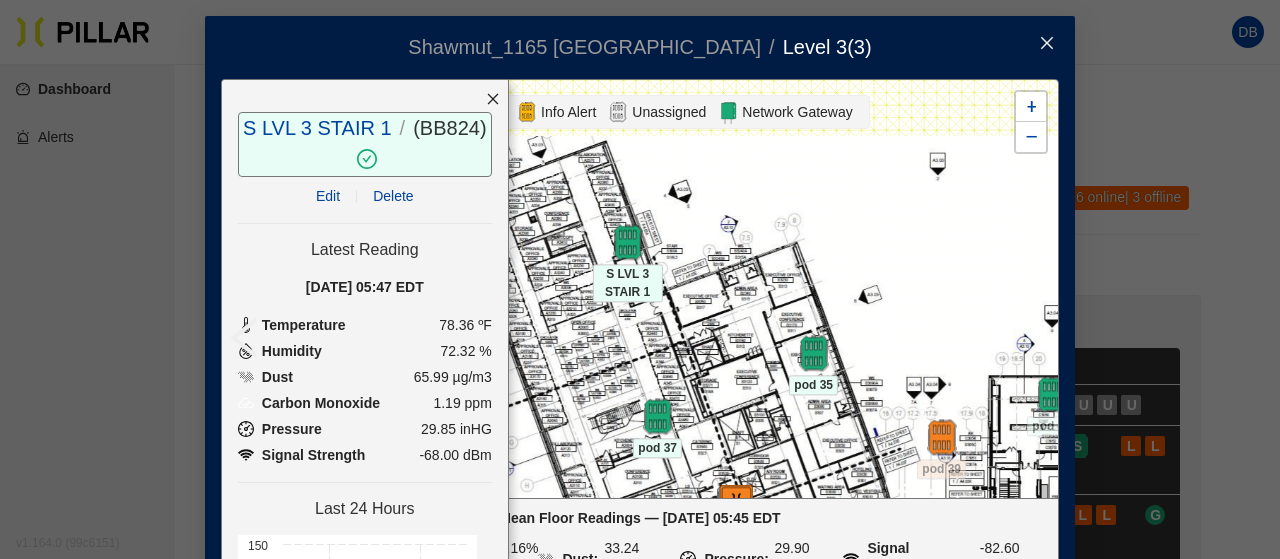 click 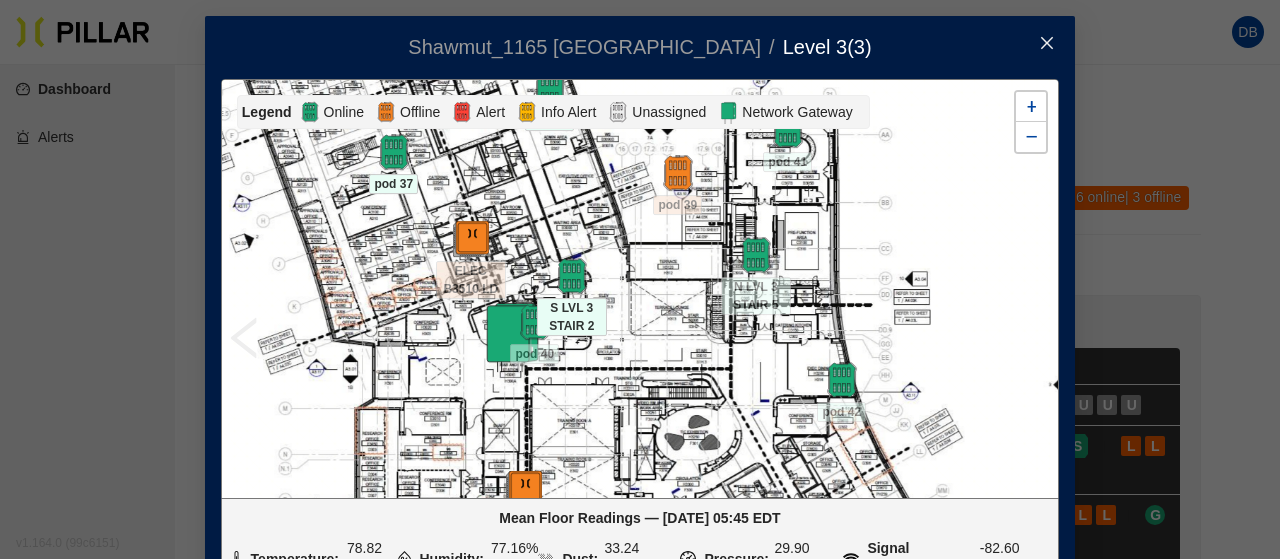 drag, startPoint x: 754, startPoint y: 427, endPoint x: 505, endPoint y: 159, distance: 365.82098 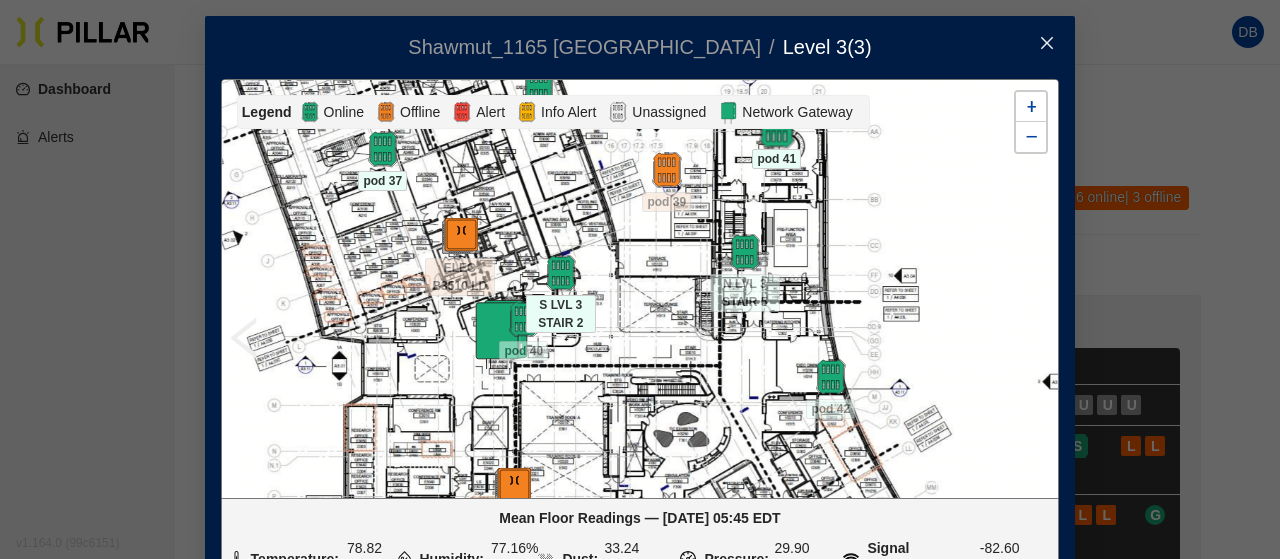 click at bounding box center [776, 127] 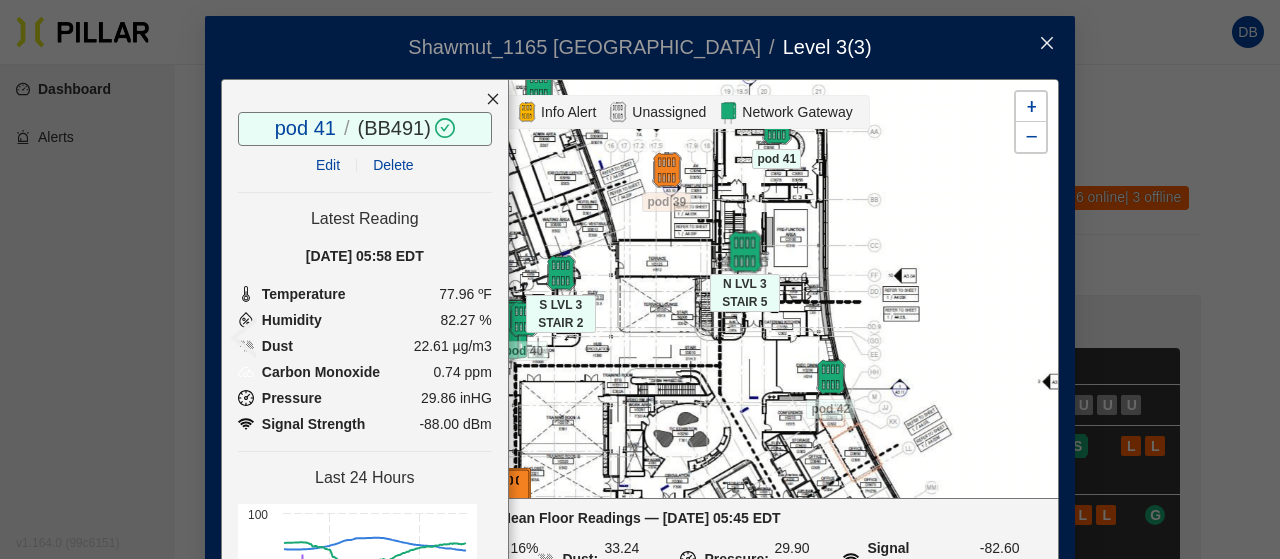 click at bounding box center [744, 252] 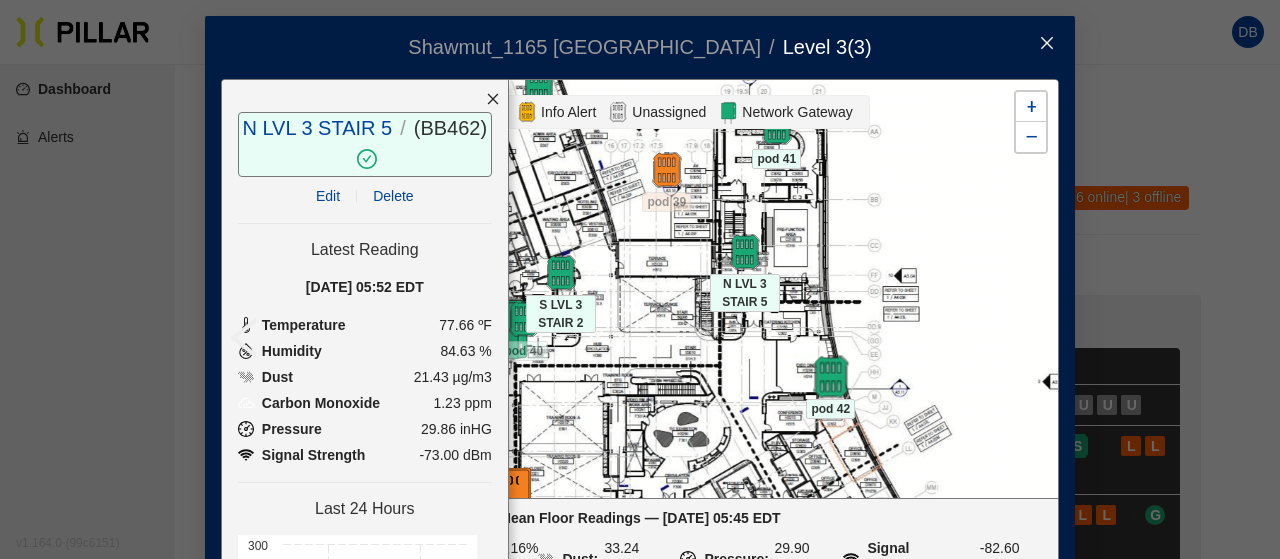click at bounding box center (830, 377) 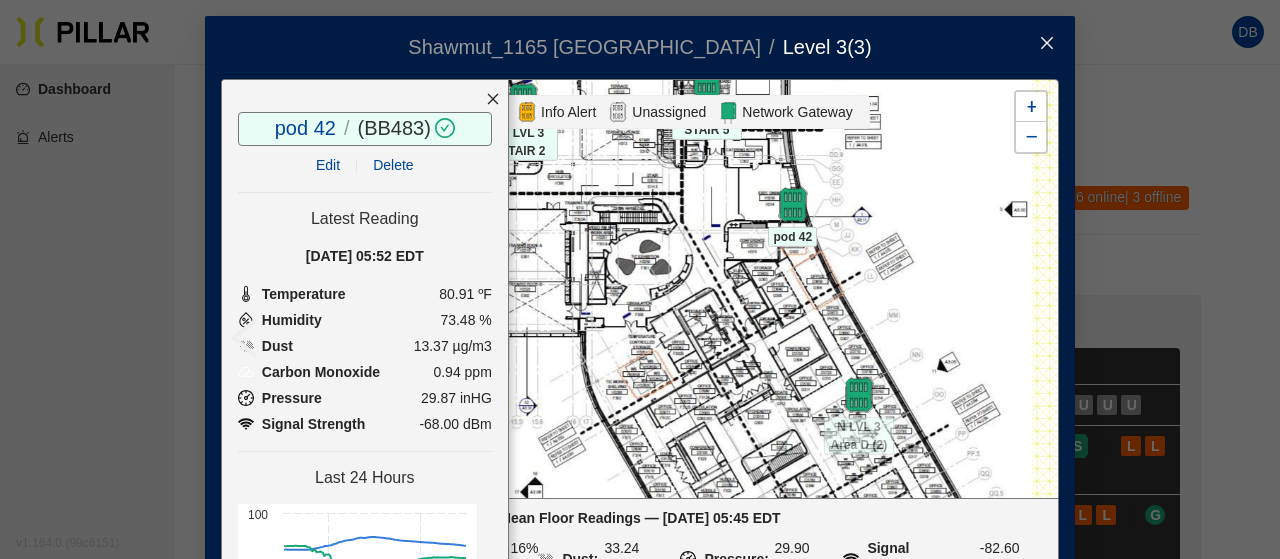 drag, startPoint x: 776, startPoint y: 367, endPoint x: 738, endPoint y: 199, distance: 172.24402 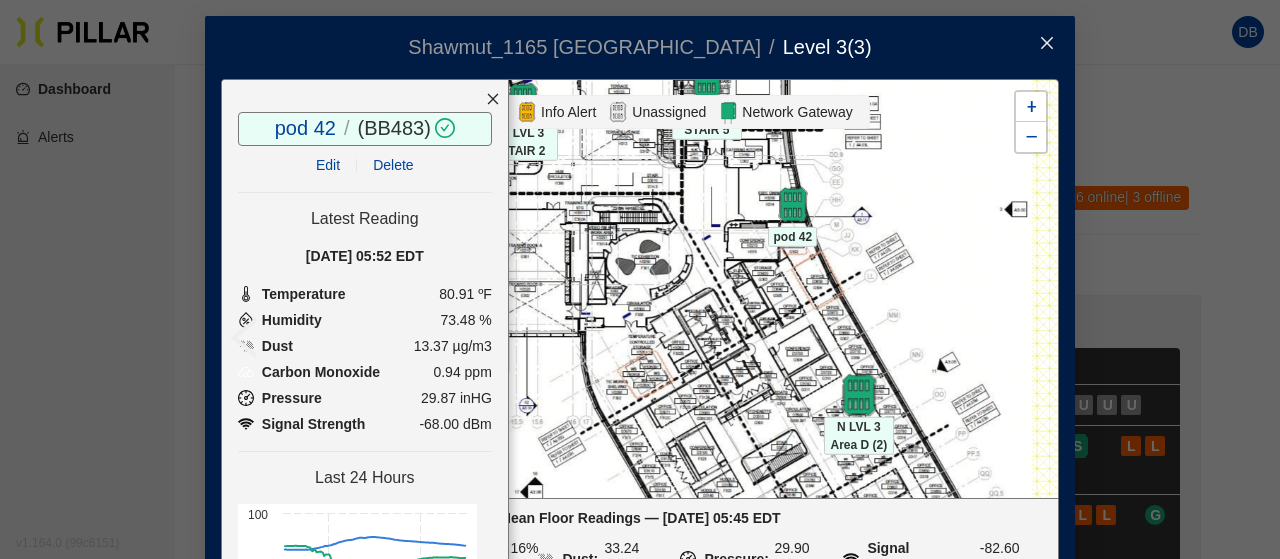 click at bounding box center [858, 395] 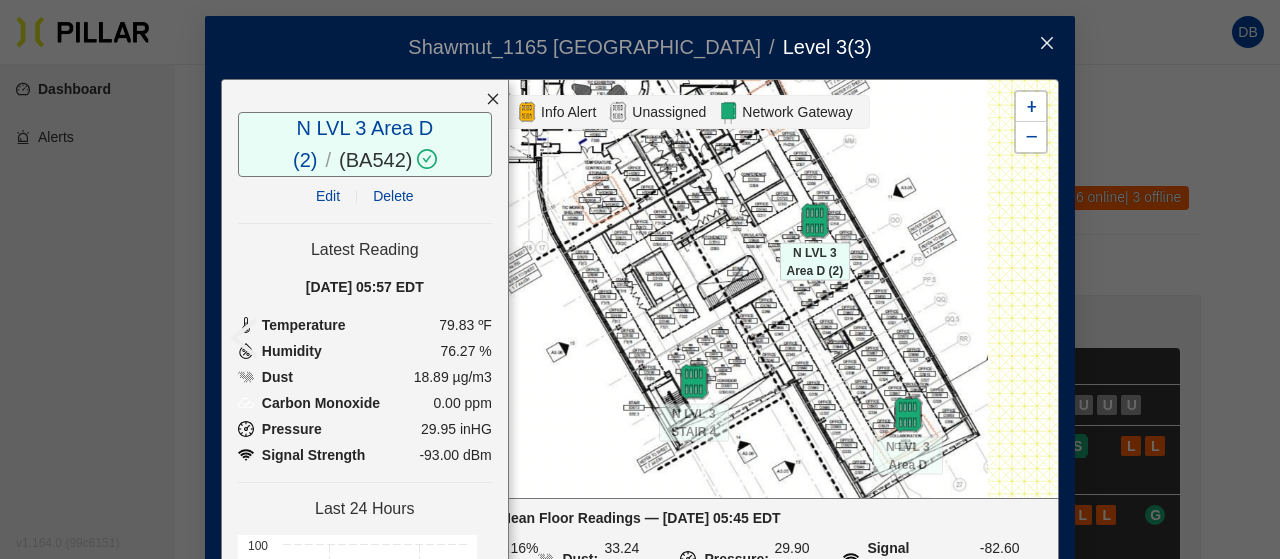 drag, startPoint x: 752, startPoint y: 374, endPoint x: 708, endPoint y: 200, distance: 179.47702 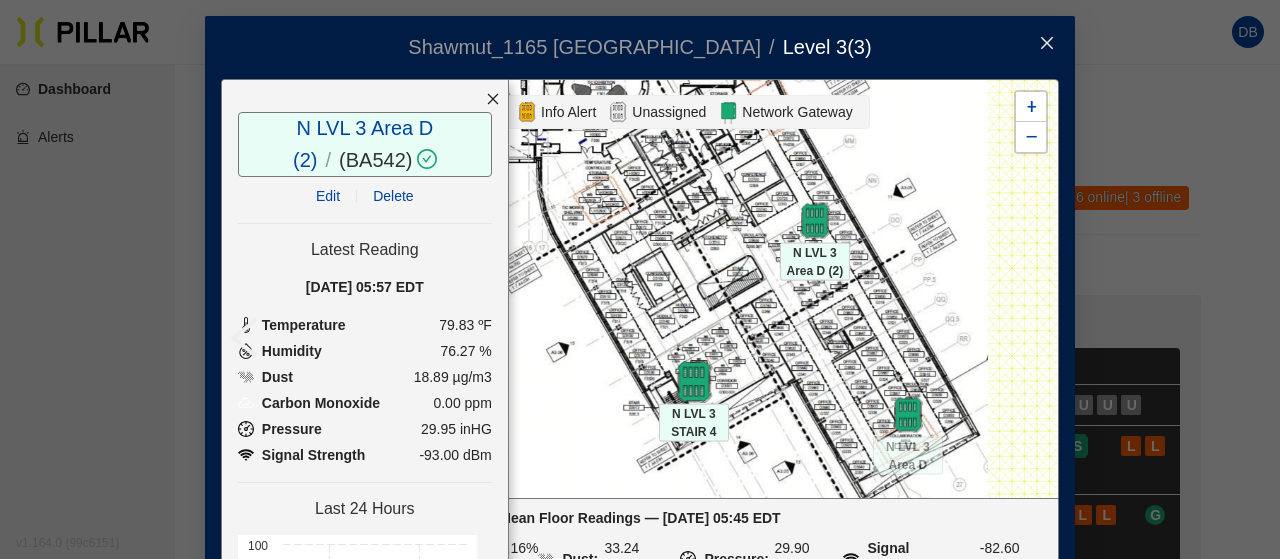click at bounding box center [693, 381] 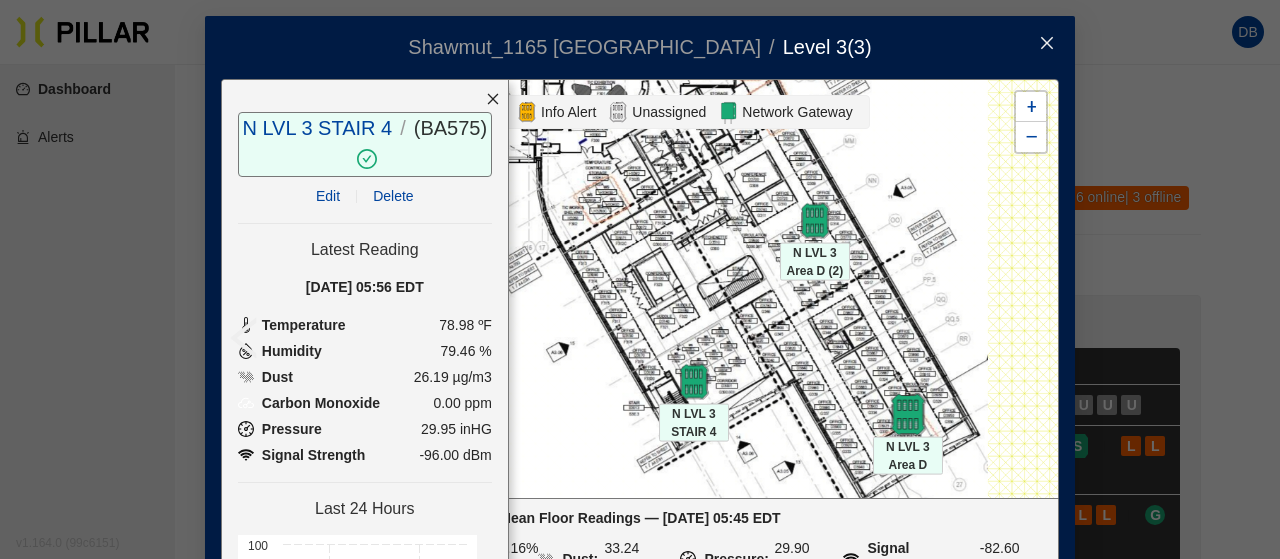 click at bounding box center [907, 414] 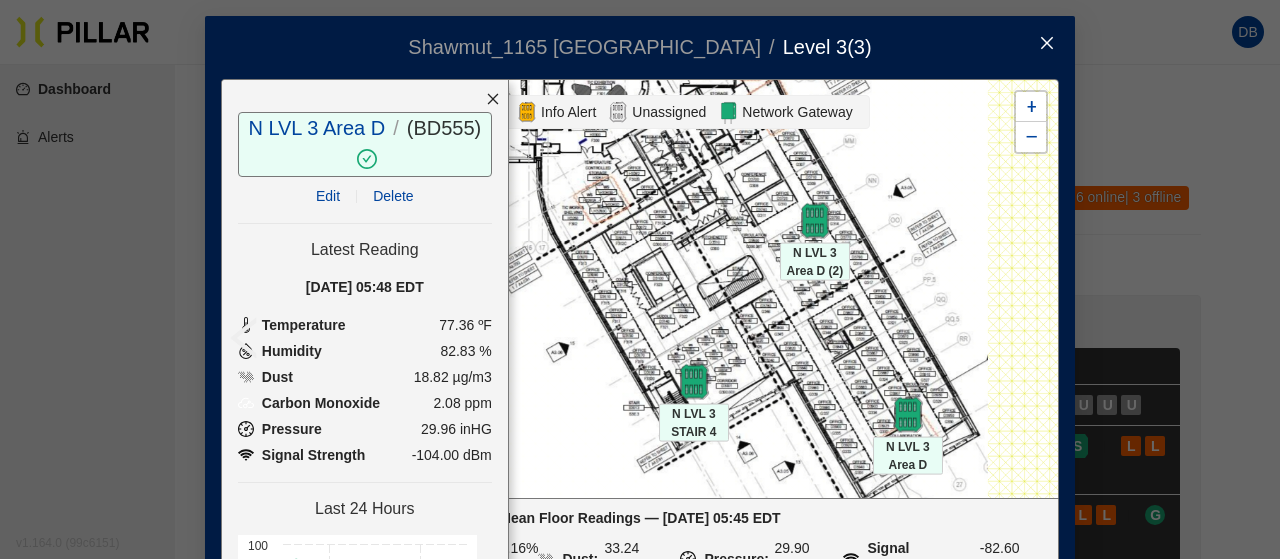 click at bounding box center (1047, 44) 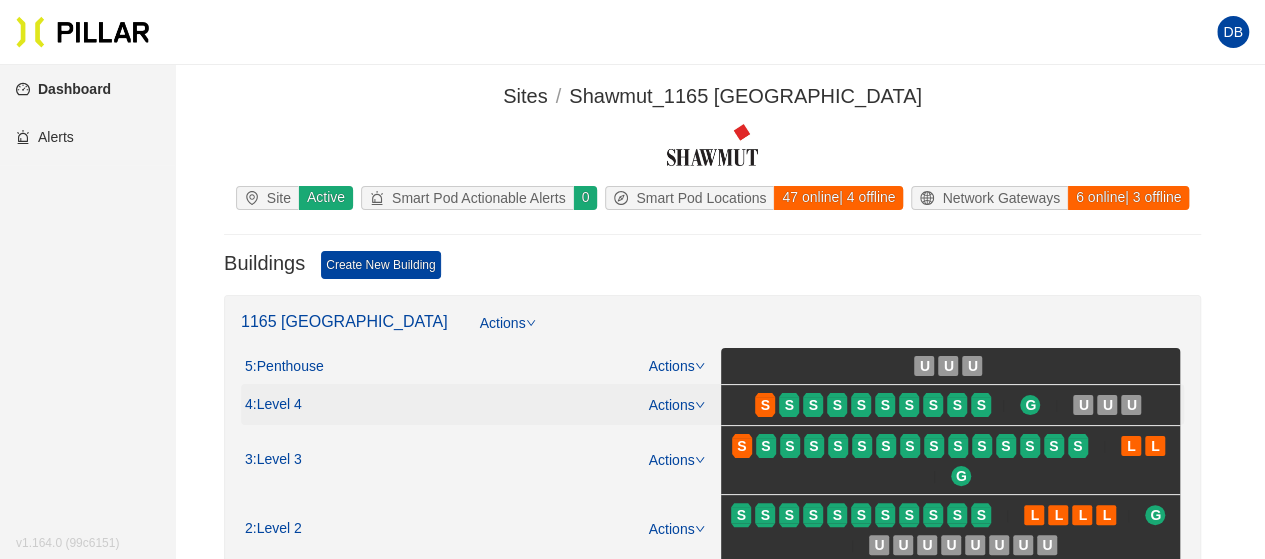 click on "S" at bounding box center (815, 405) 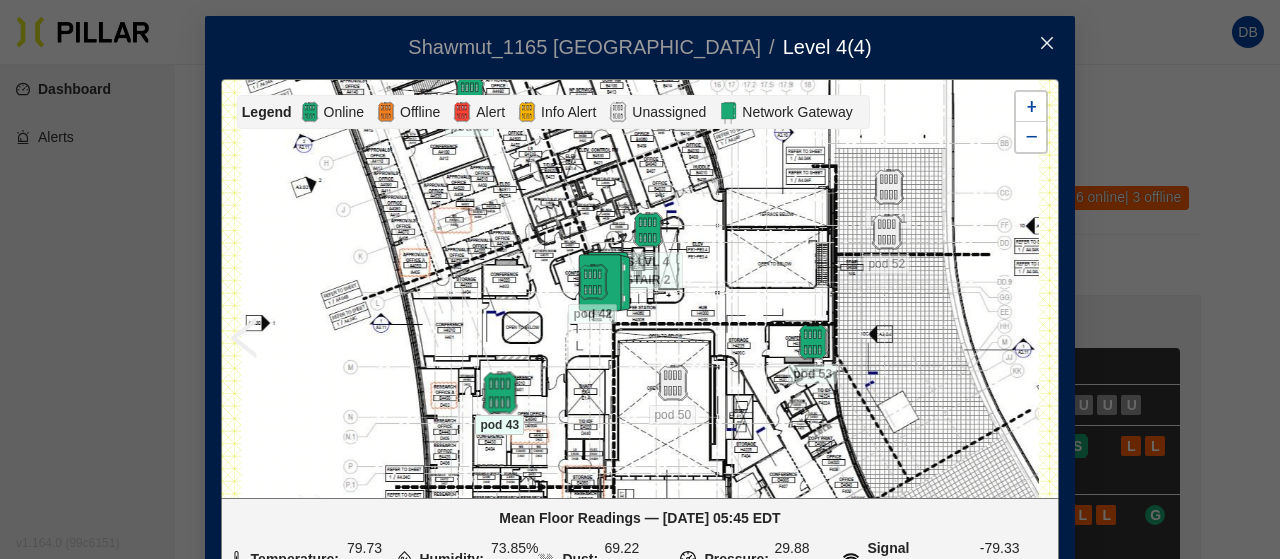 click at bounding box center (499, 393) 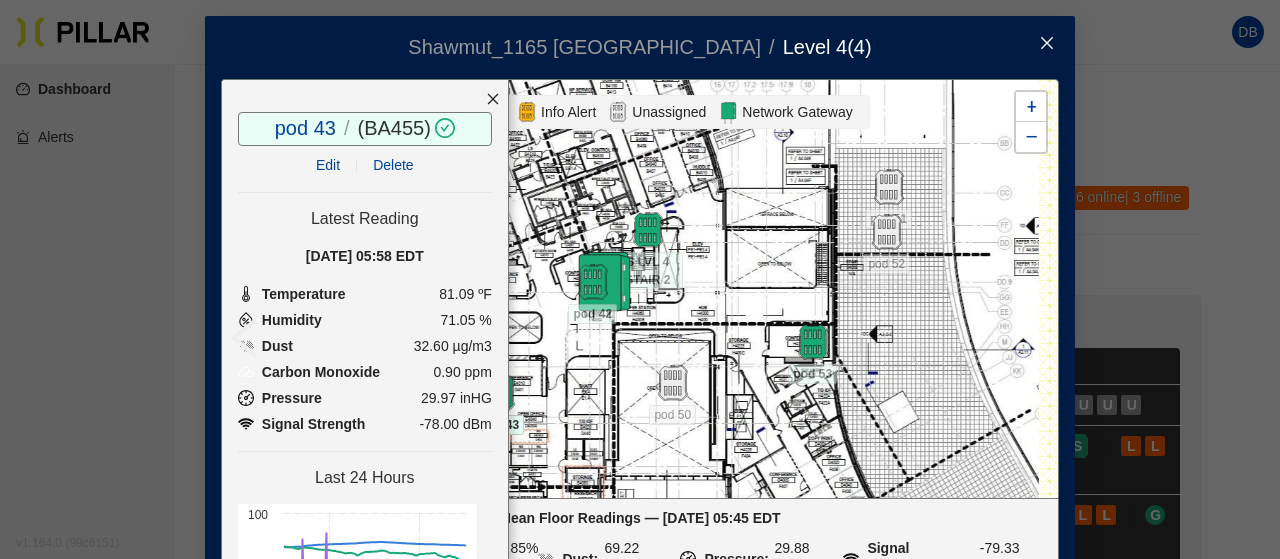 click at bounding box center [493, 99] 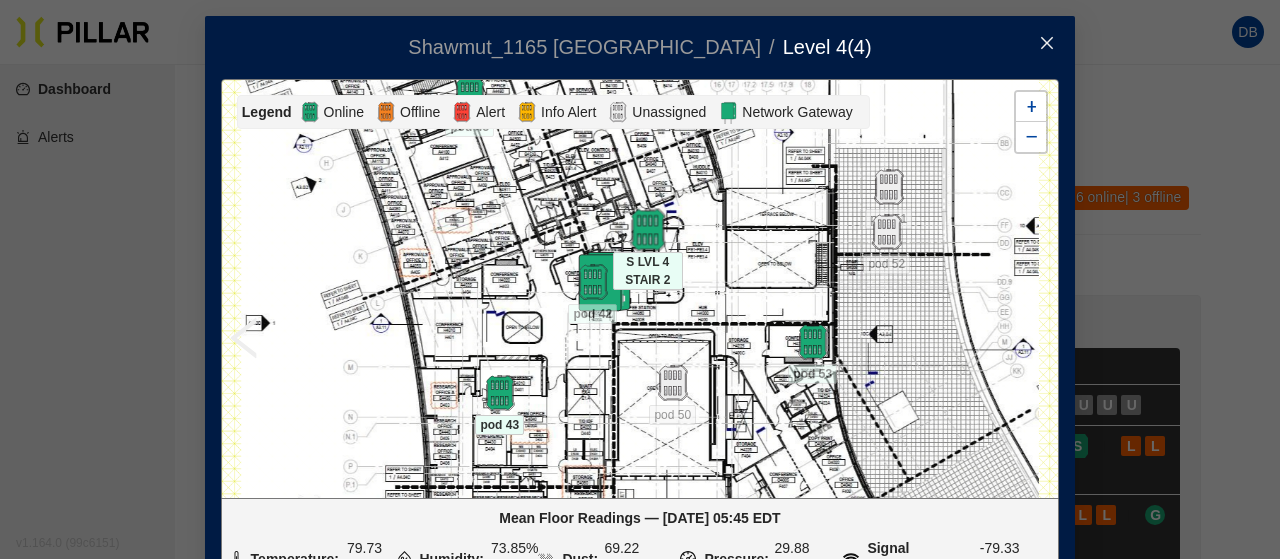 click at bounding box center [647, 230] 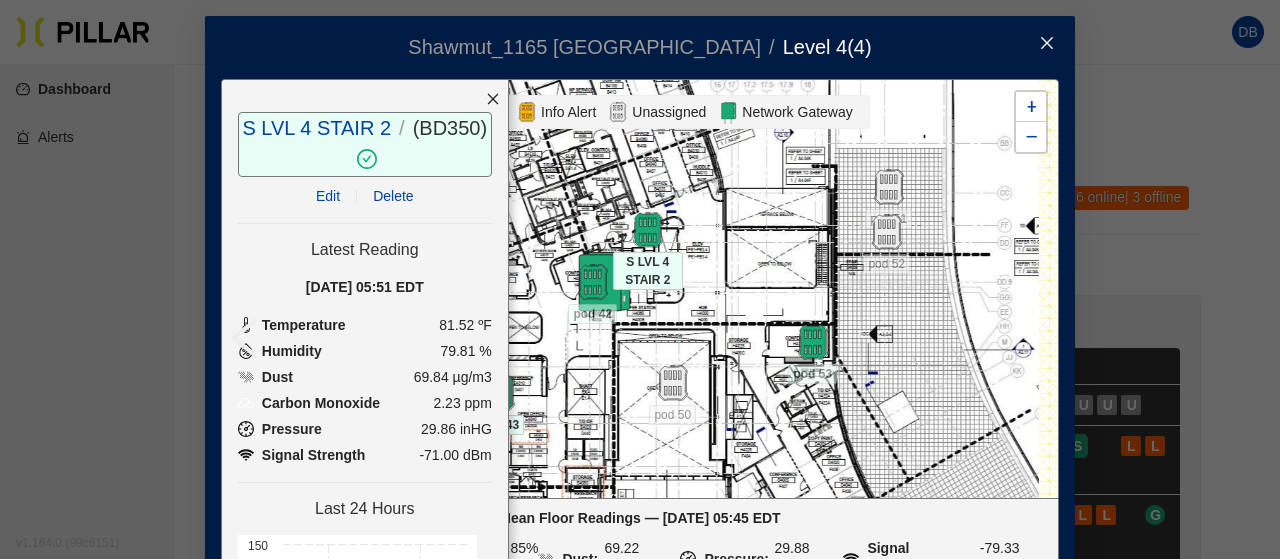 click 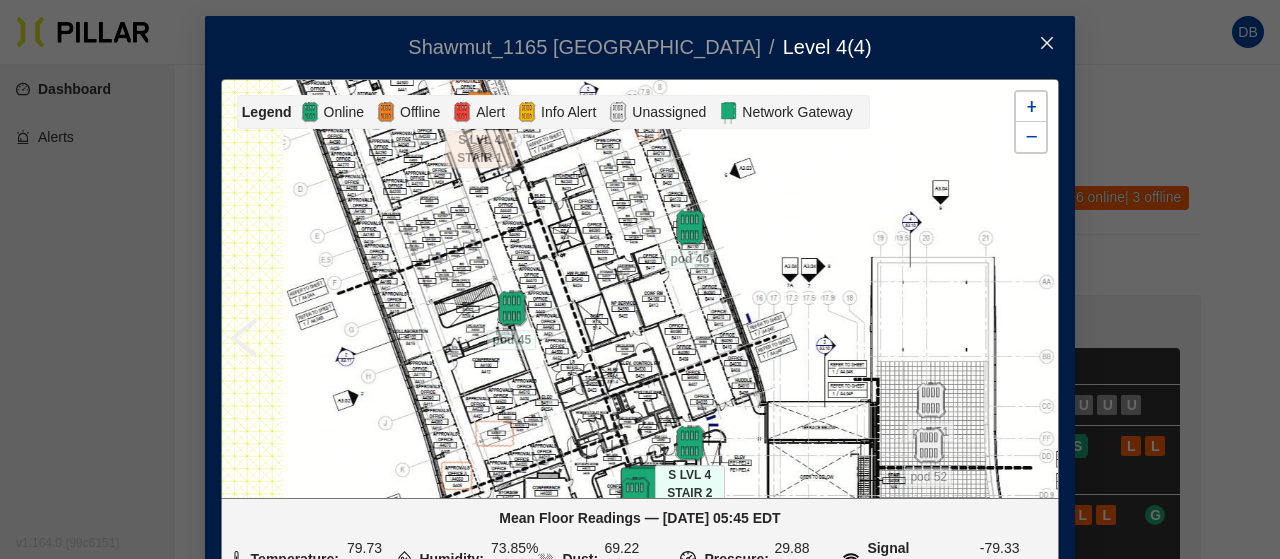 drag, startPoint x: 482, startPoint y: 185, endPoint x: 524, endPoint y: 400, distance: 219.06392 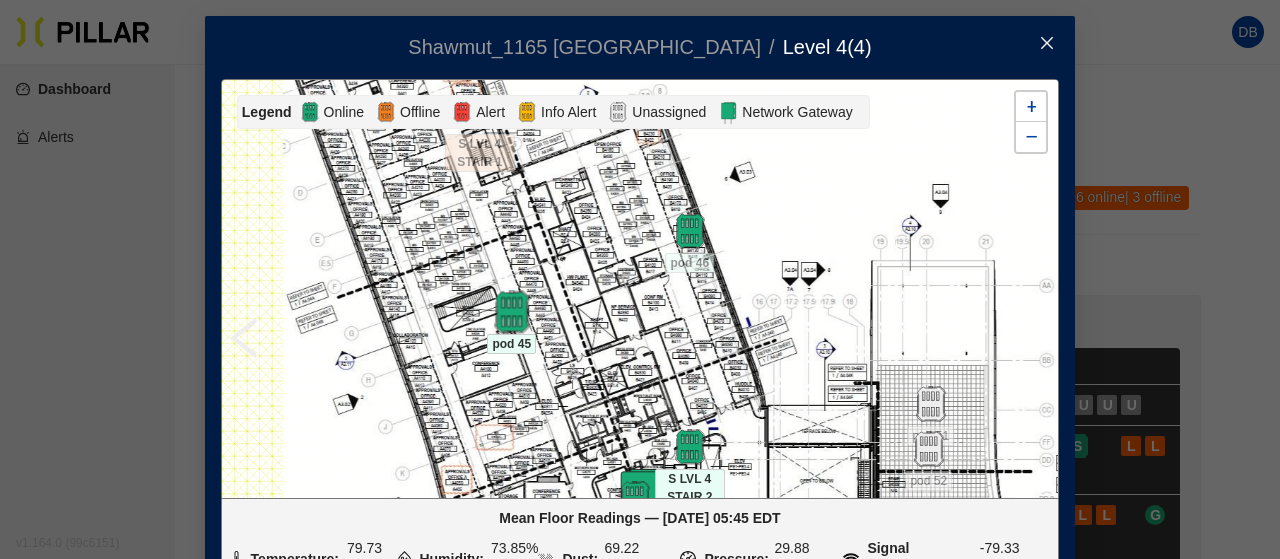 click at bounding box center [511, 312] 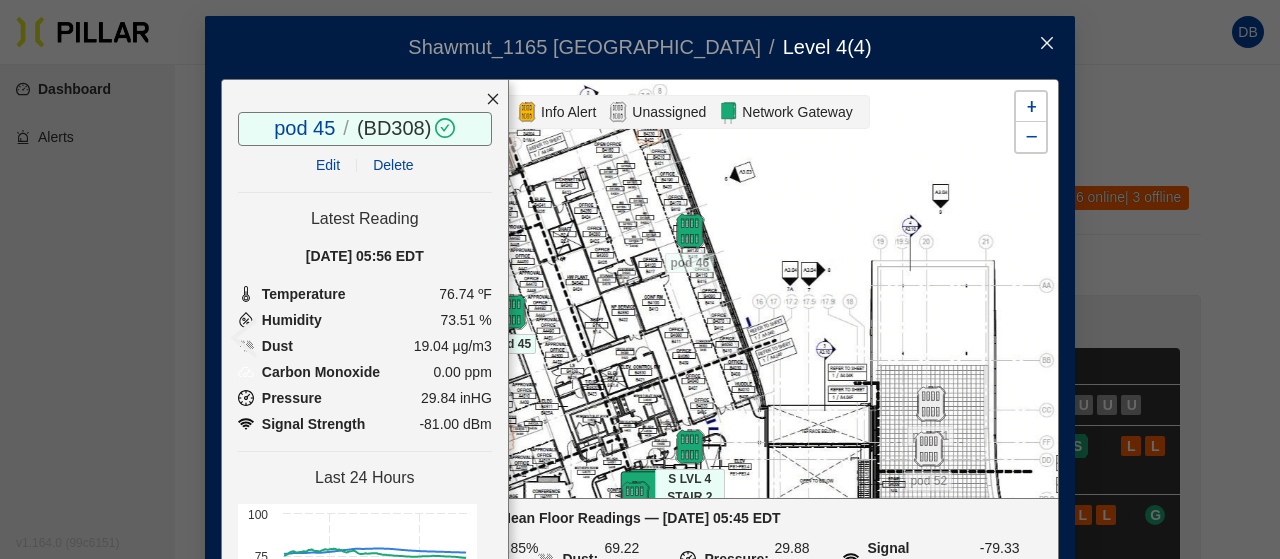 click 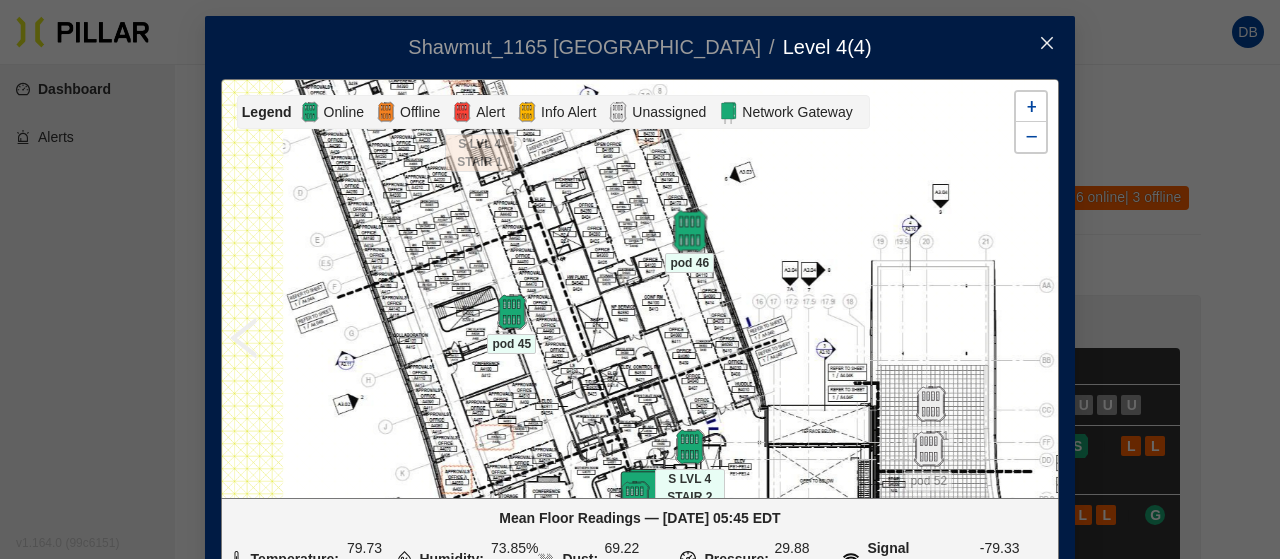 click at bounding box center [689, 231] 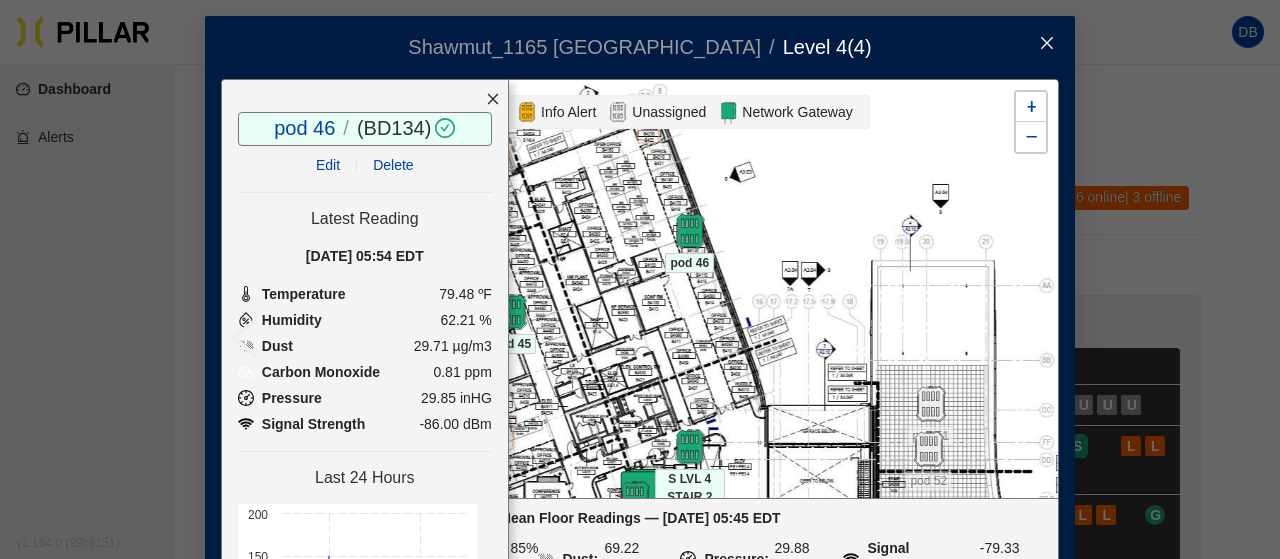 click 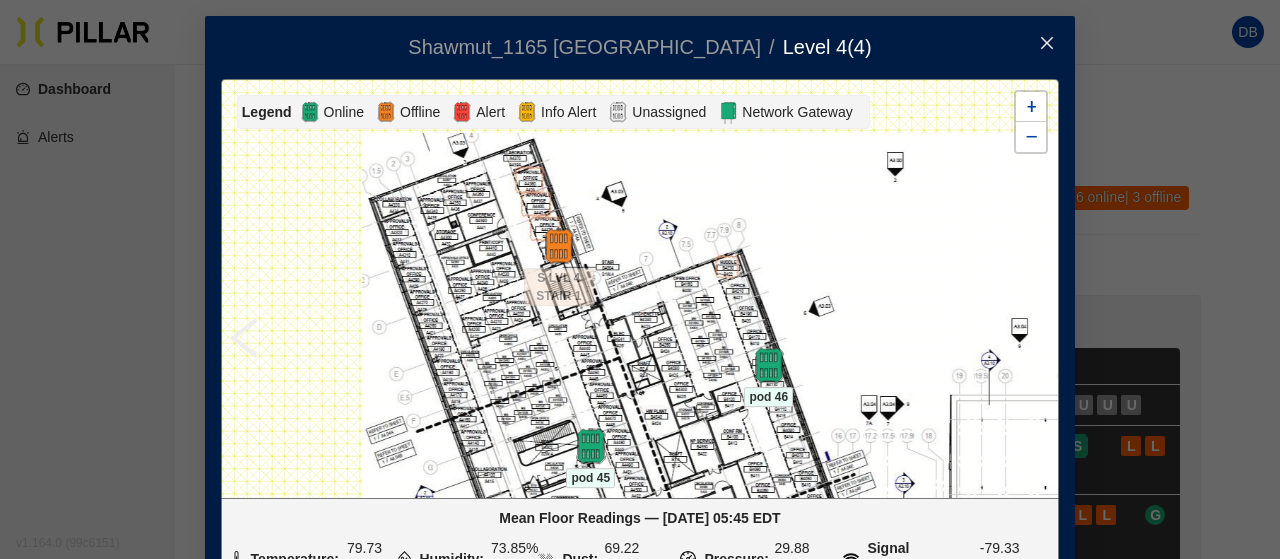 drag, startPoint x: 481, startPoint y: 221, endPoint x: 560, endPoint y: 355, distance: 155.55385 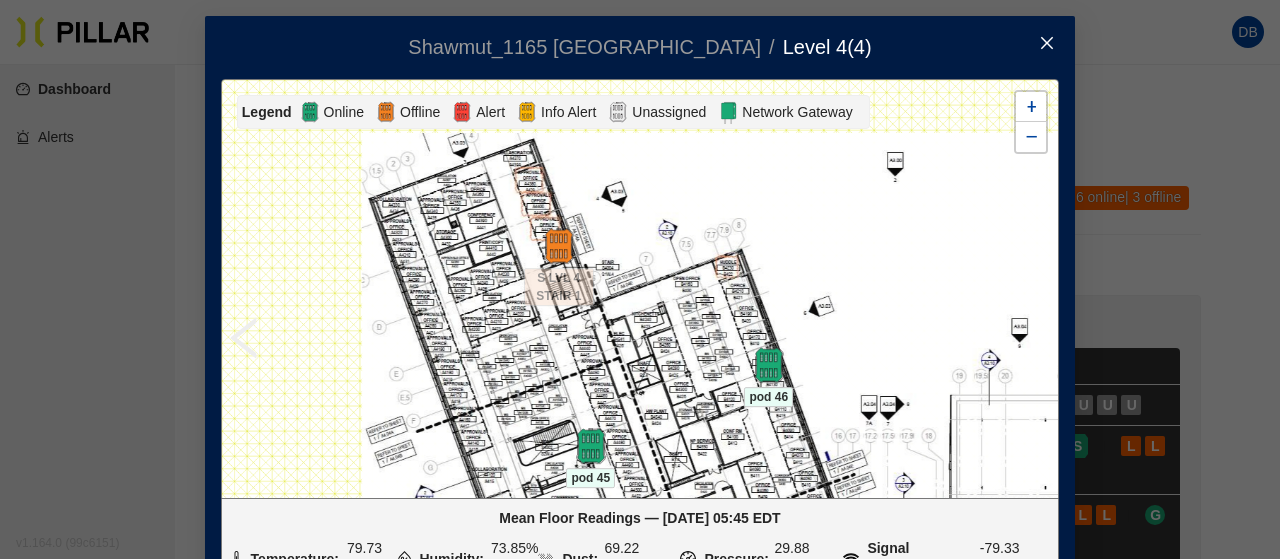 click 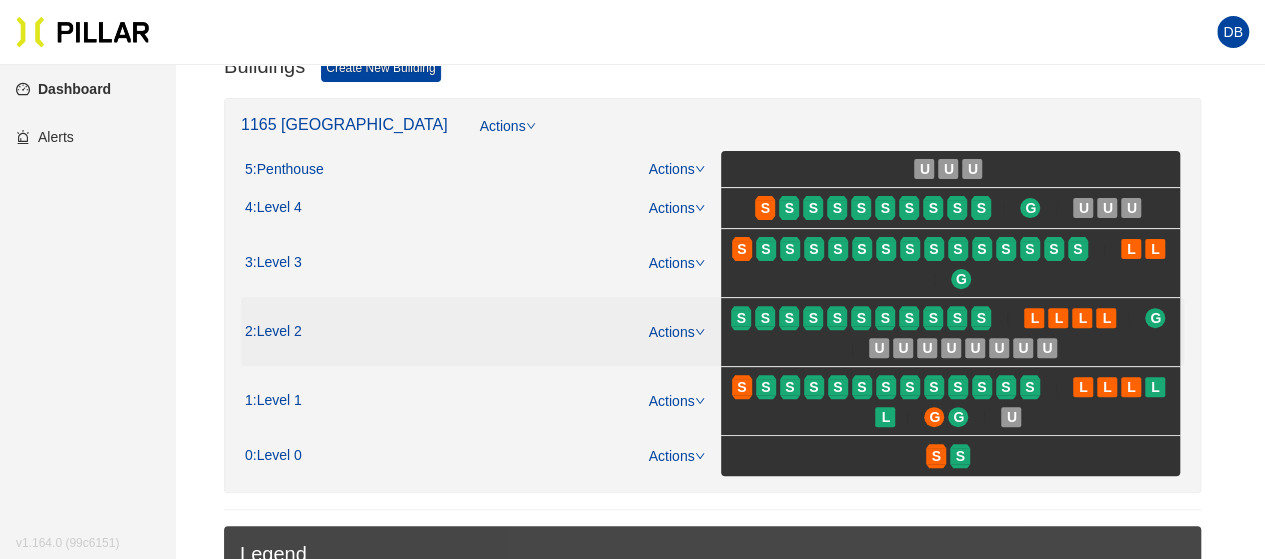 scroll, scrollTop: 100, scrollLeft: 0, axis: vertical 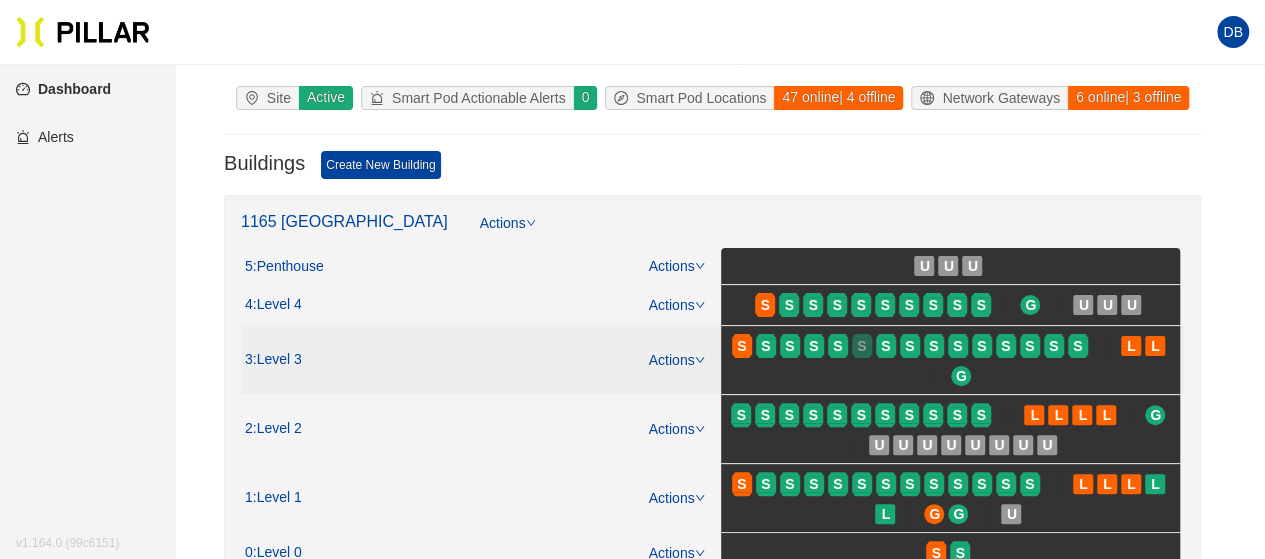 click on "S" at bounding box center (861, 346) 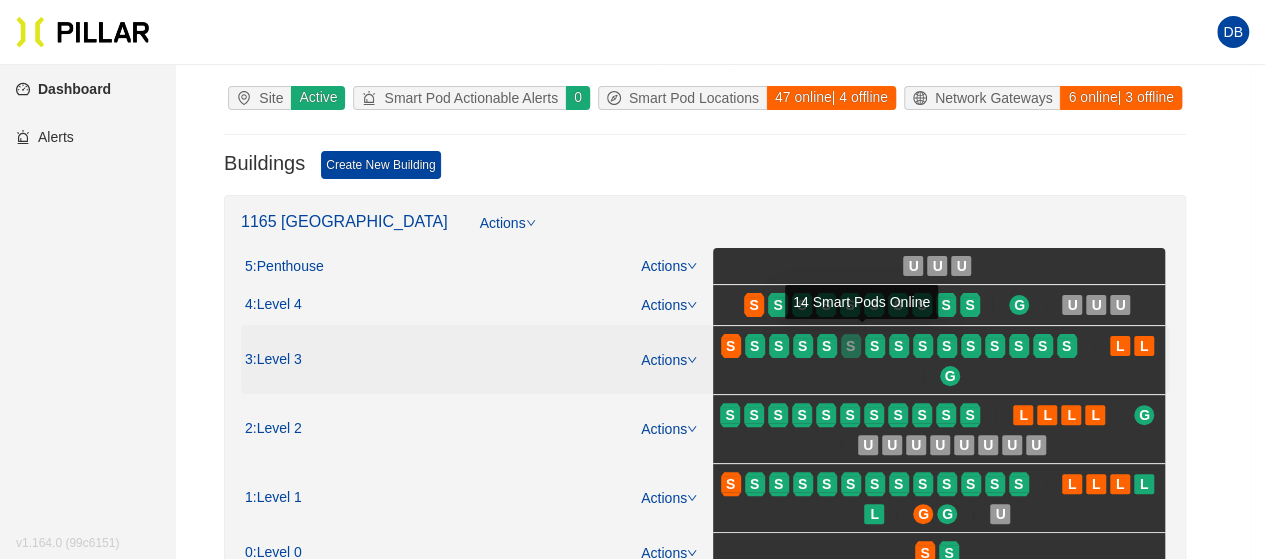 scroll, scrollTop: 0, scrollLeft: 0, axis: both 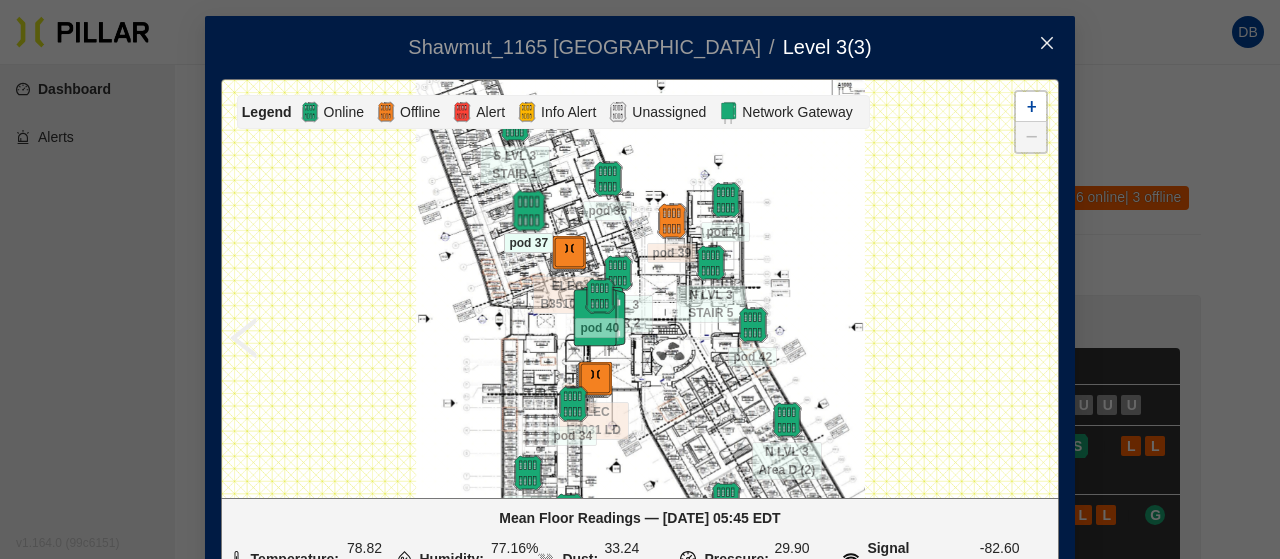 click at bounding box center [528, 211] 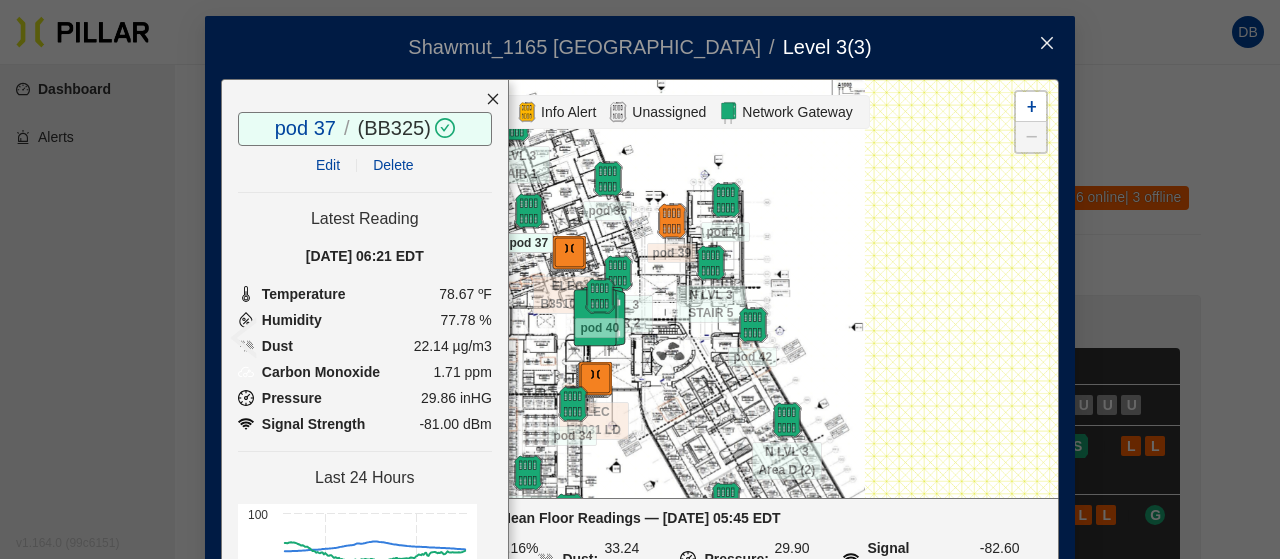 click 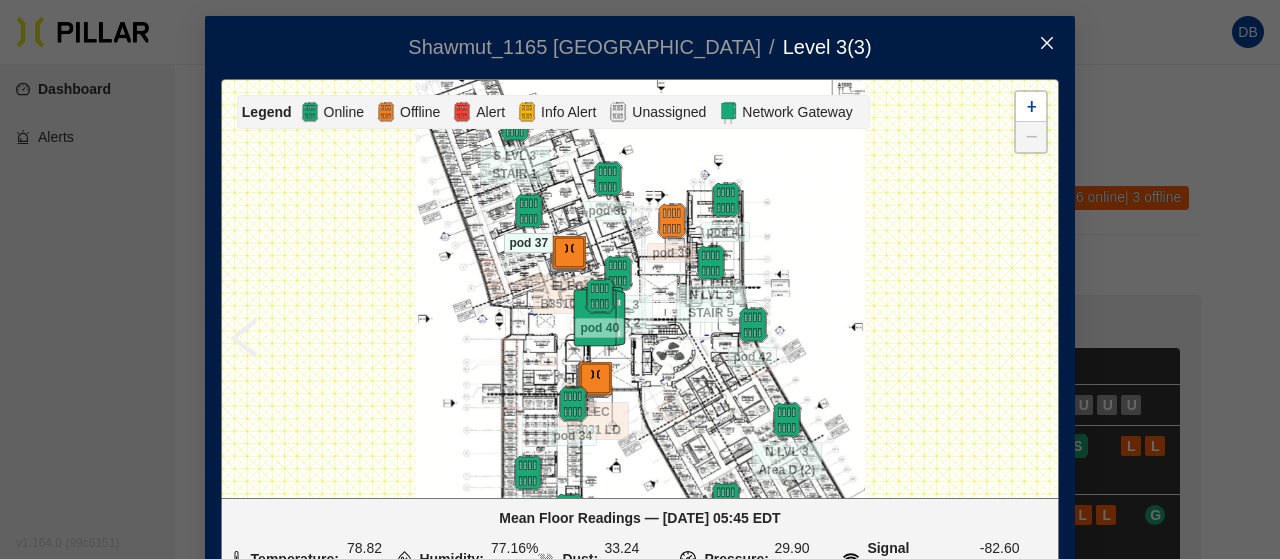 click at bounding box center [1047, 44] 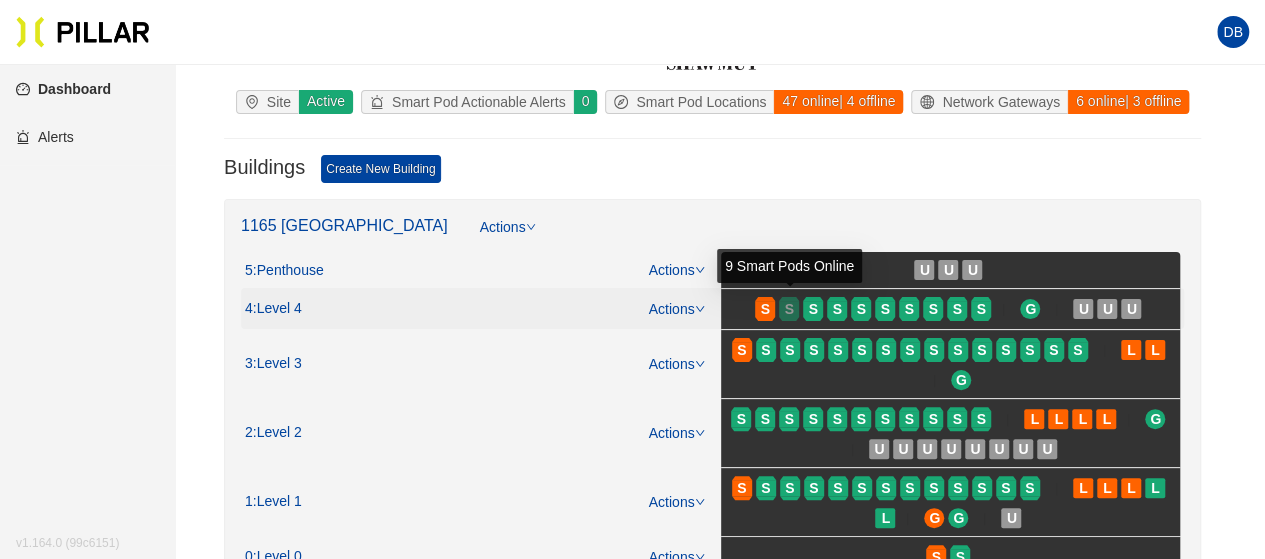 scroll, scrollTop: 200, scrollLeft: 0, axis: vertical 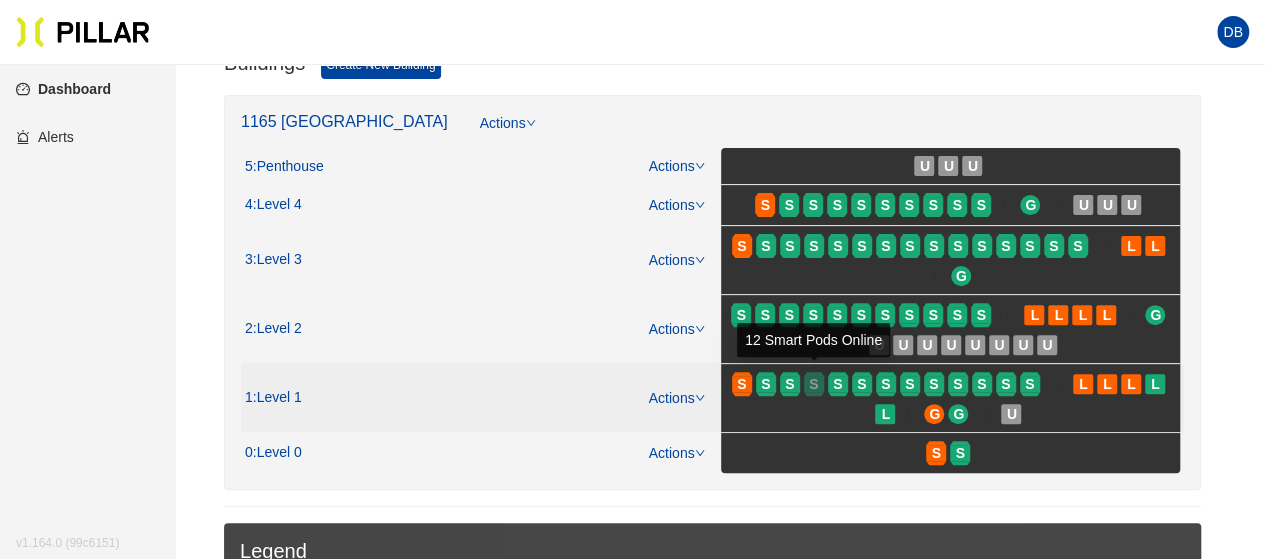 click on "S" at bounding box center (813, 384) 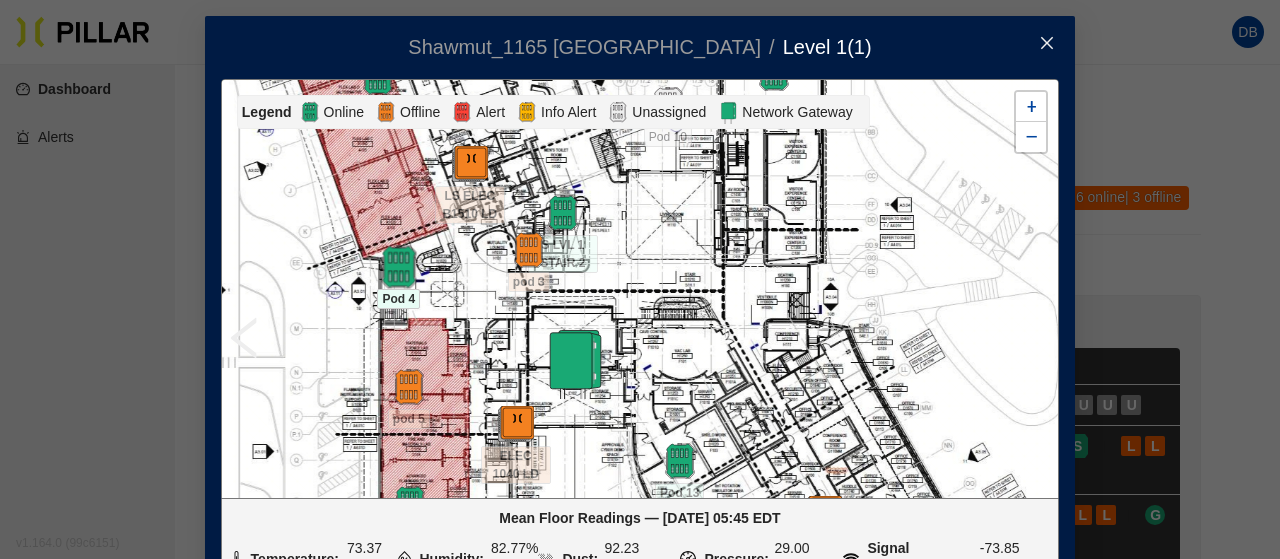 click at bounding box center [398, 267] 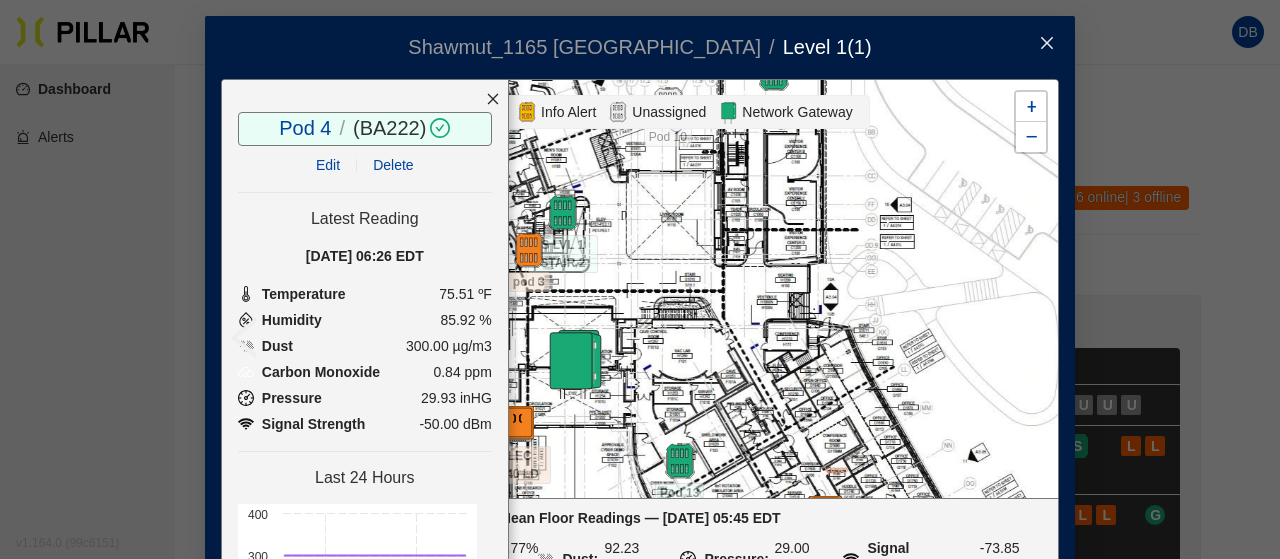 click 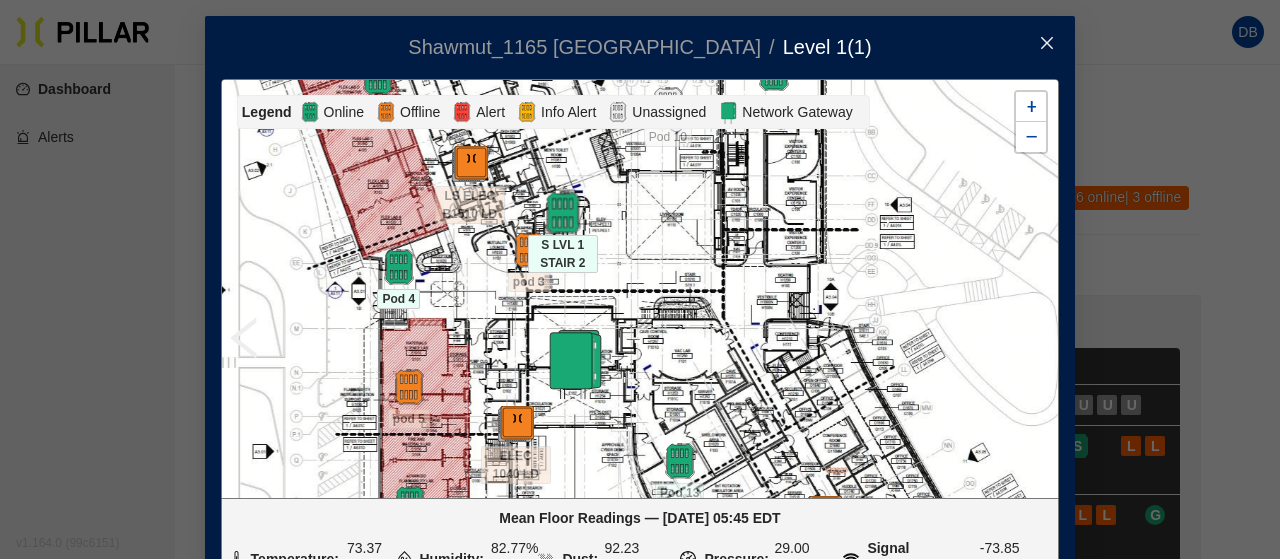 click at bounding box center [562, 213] 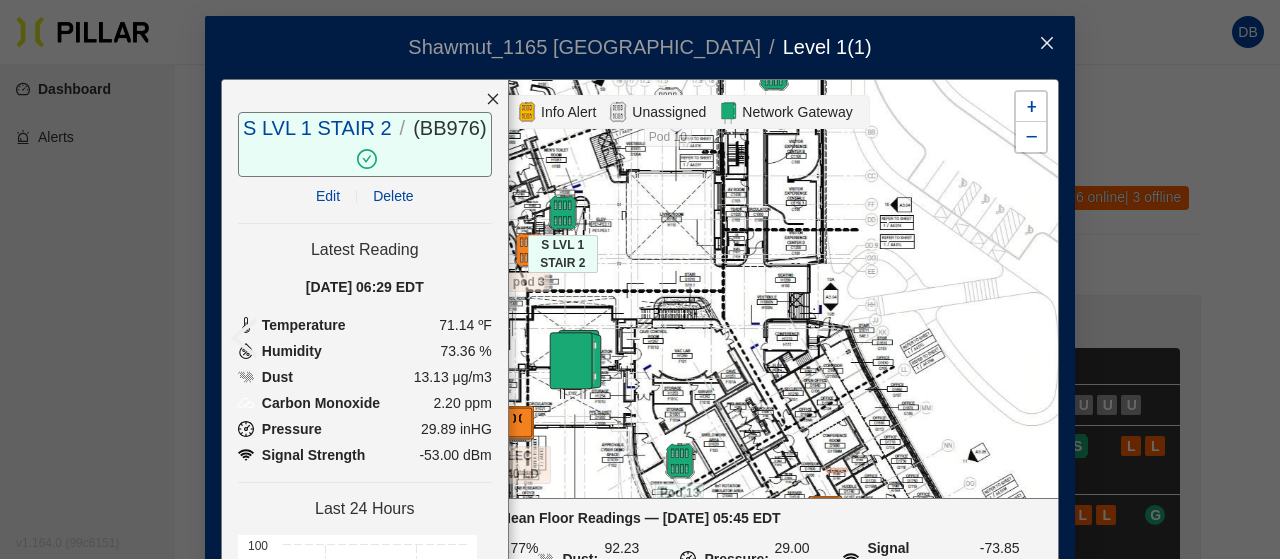 click 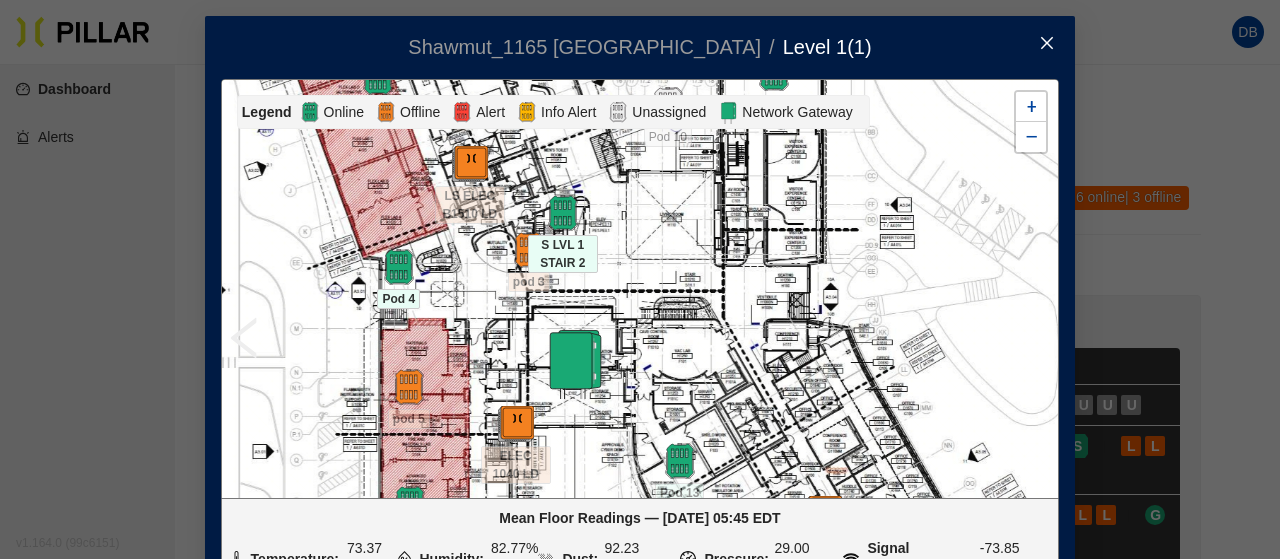 click at bounding box center (1047, 44) 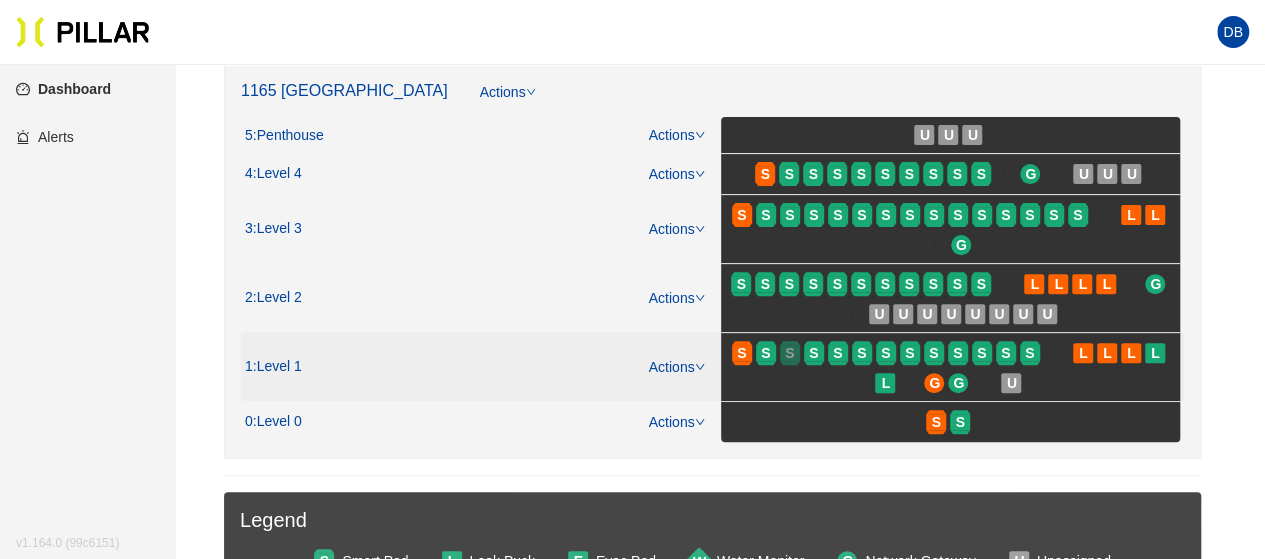 scroll, scrollTop: 200, scrollLeft: 0, axis: vertical 